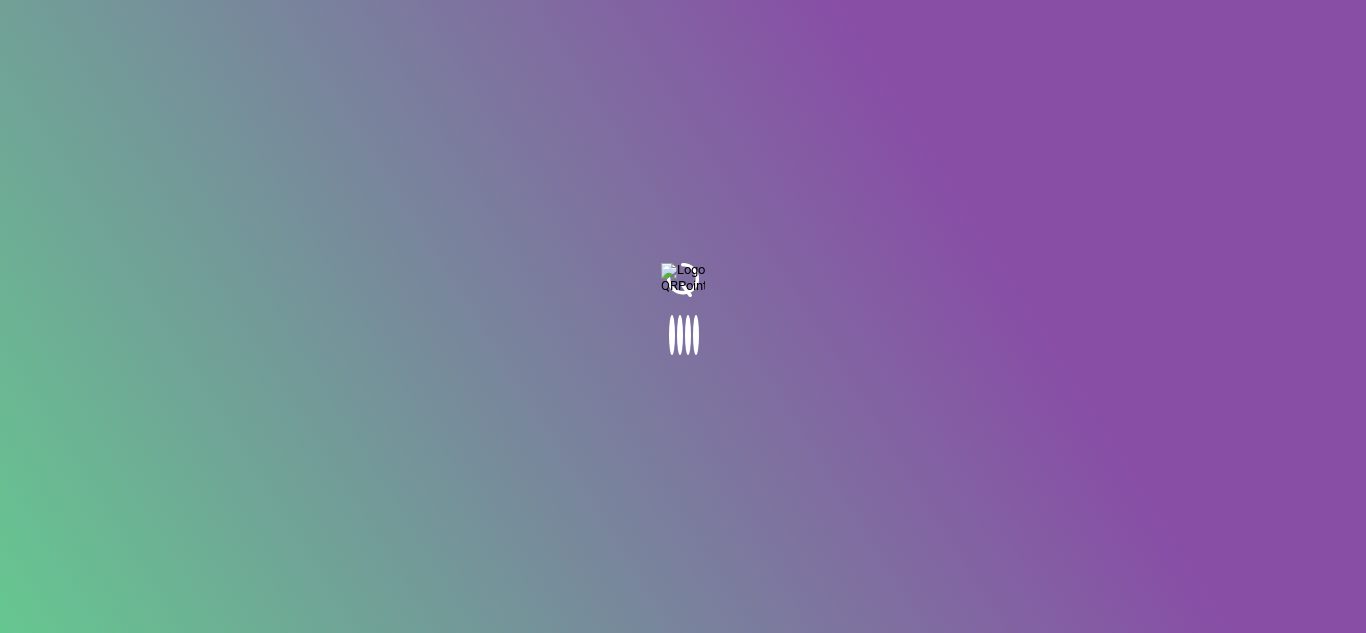 scroll, scrollTop: 0, scrollLeft: 0, axis: both 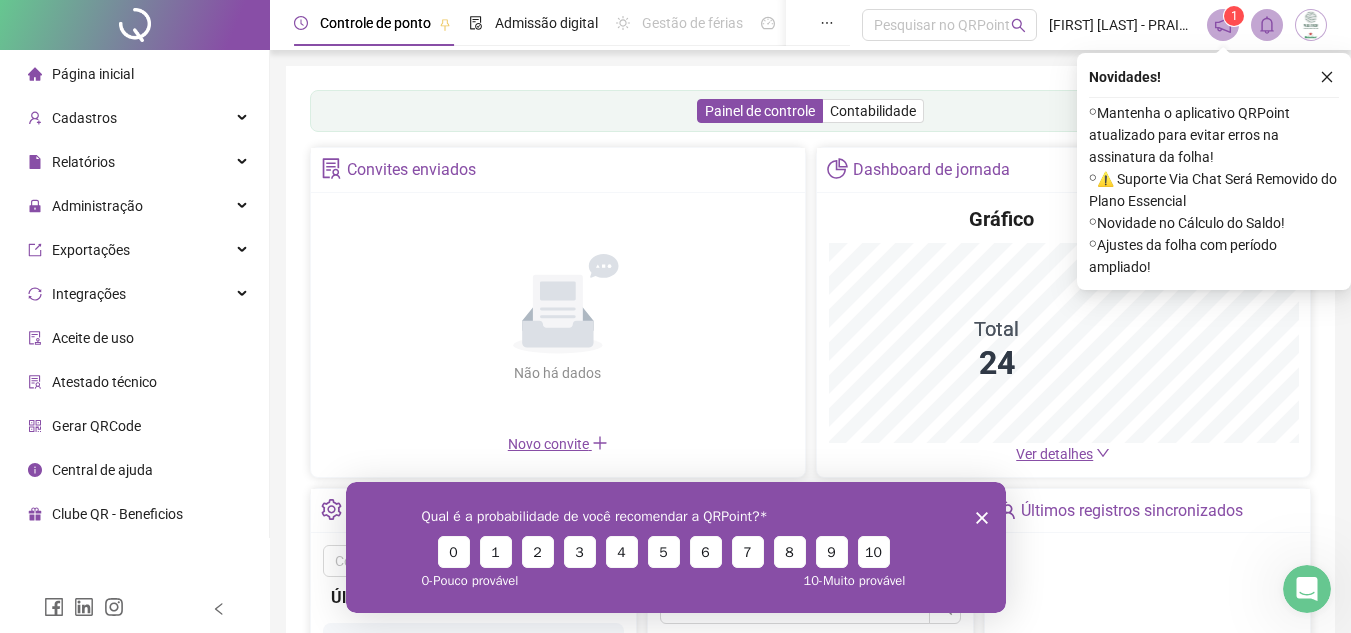 drag, startPoint x: 981, startPoint y: 513, endPoint x: 1362, endPoint y: 942, distance: 573.7613 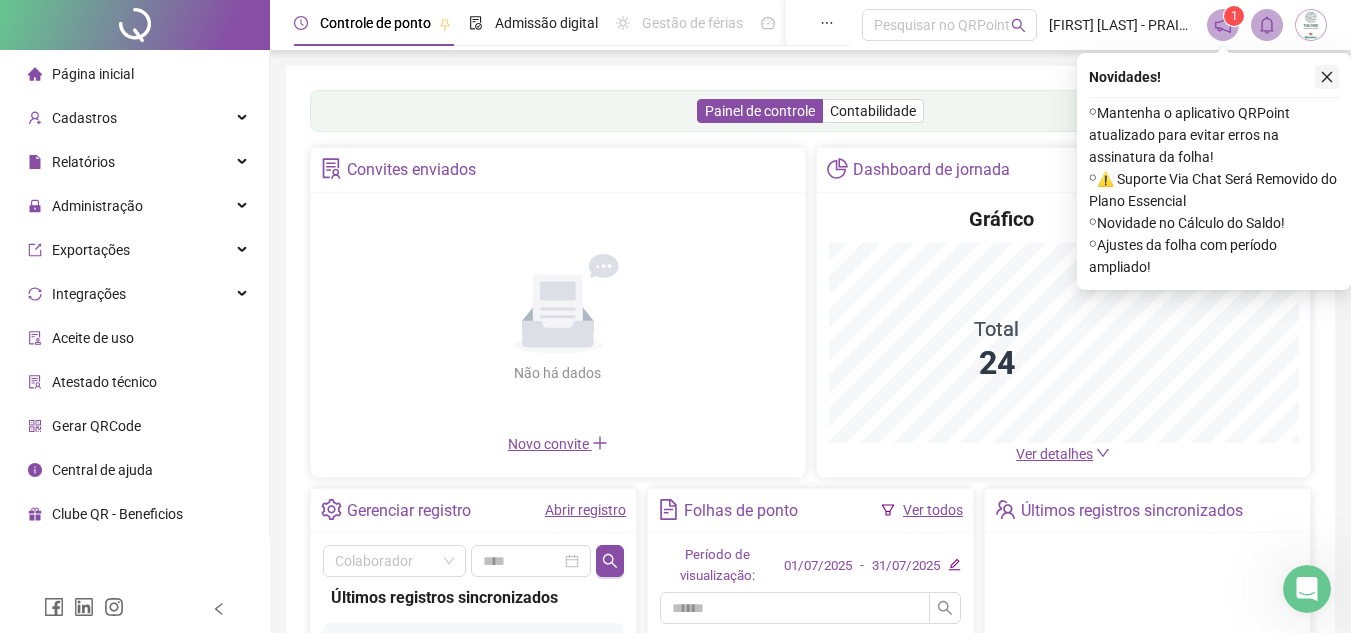 click 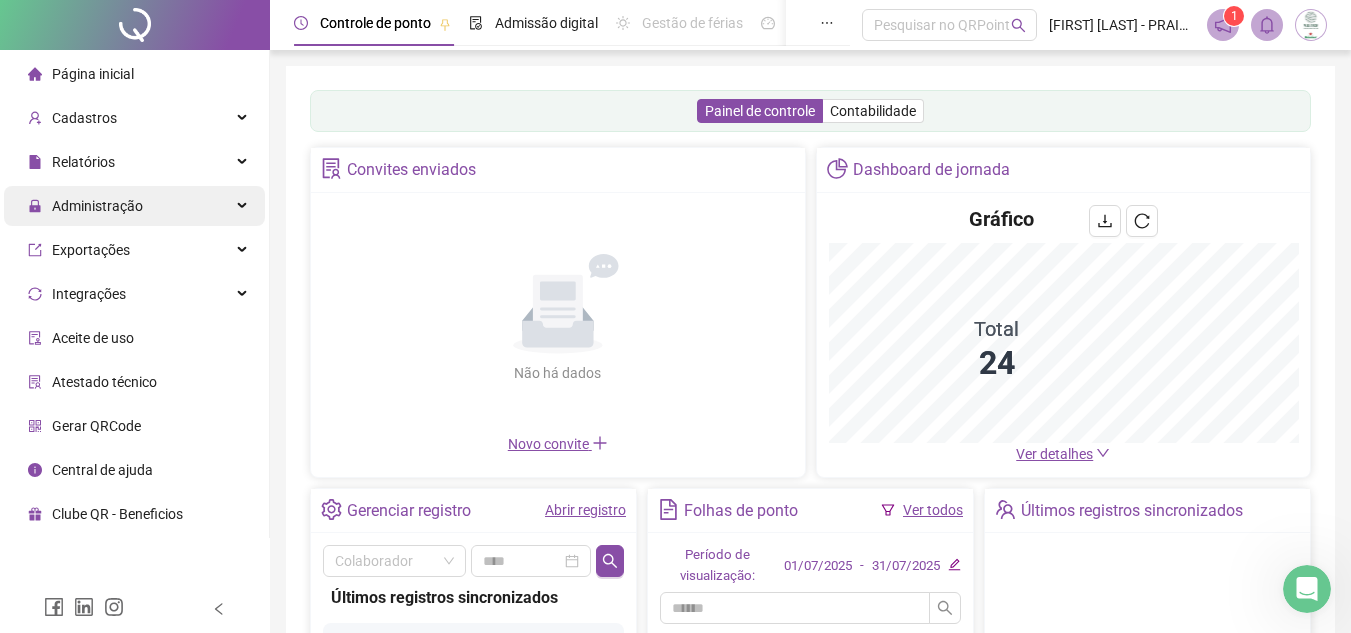 click on "Administração" at bounding box center [134, 206] 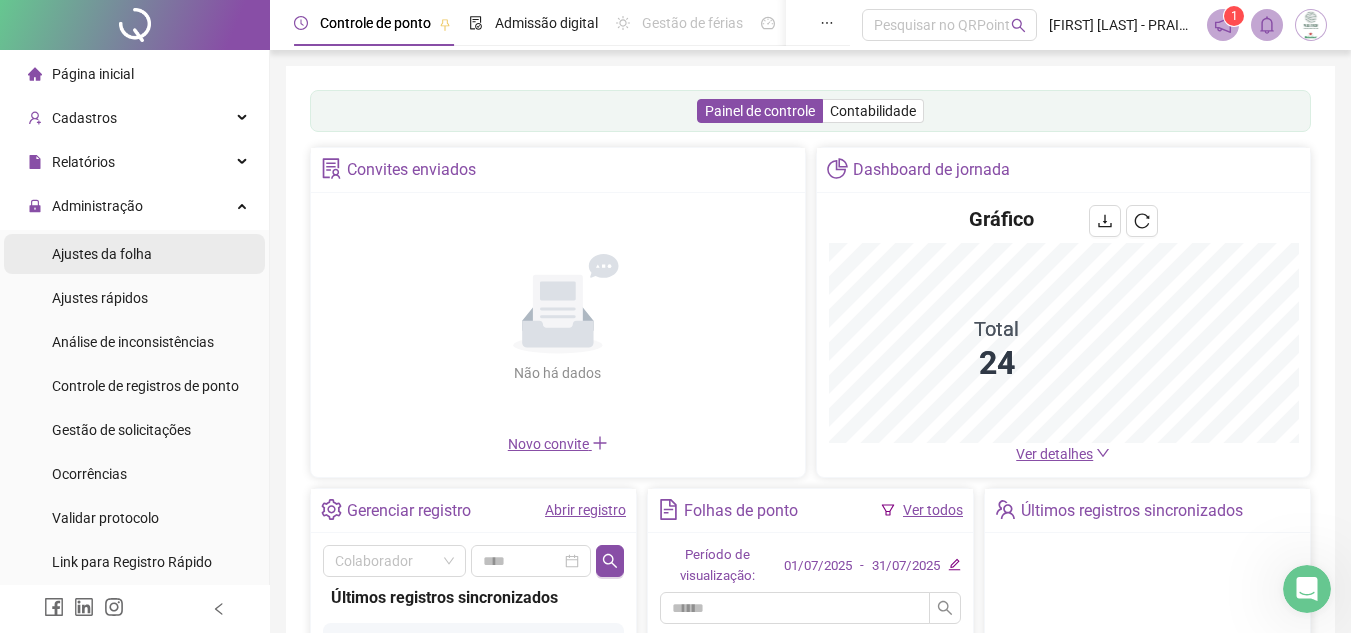 click on "Ajustes da folha" at bounding box center (102, 254) 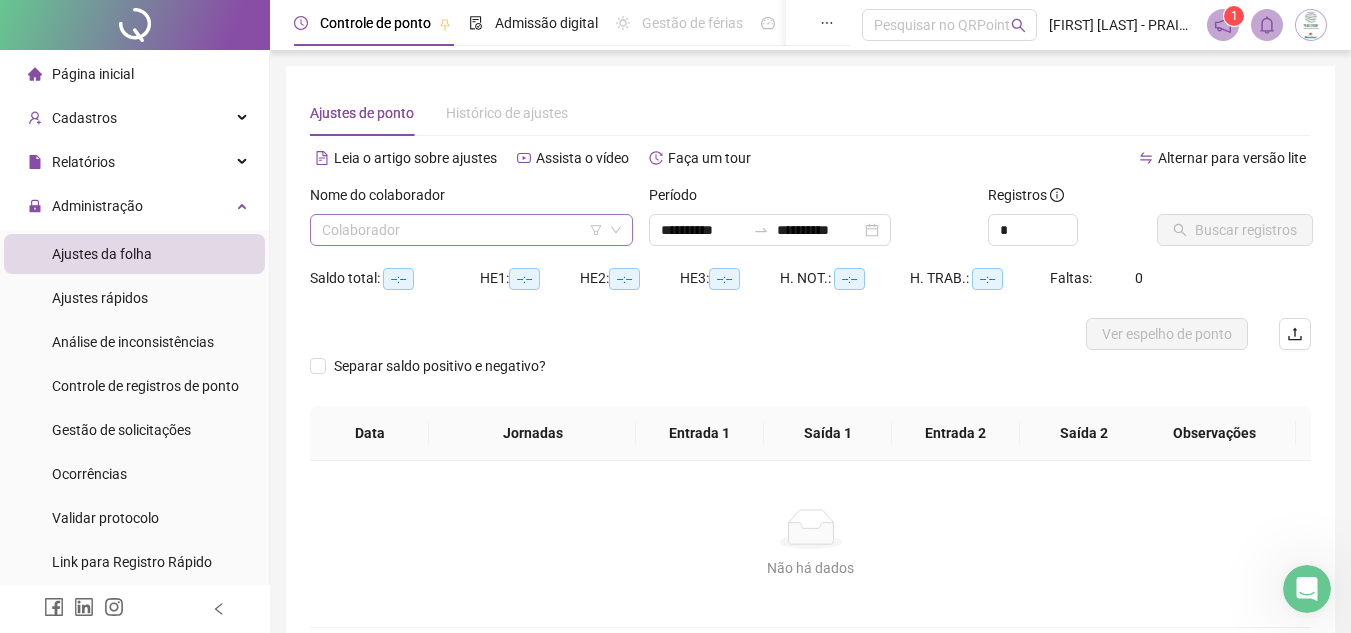 click at bounding box center (462, 230) 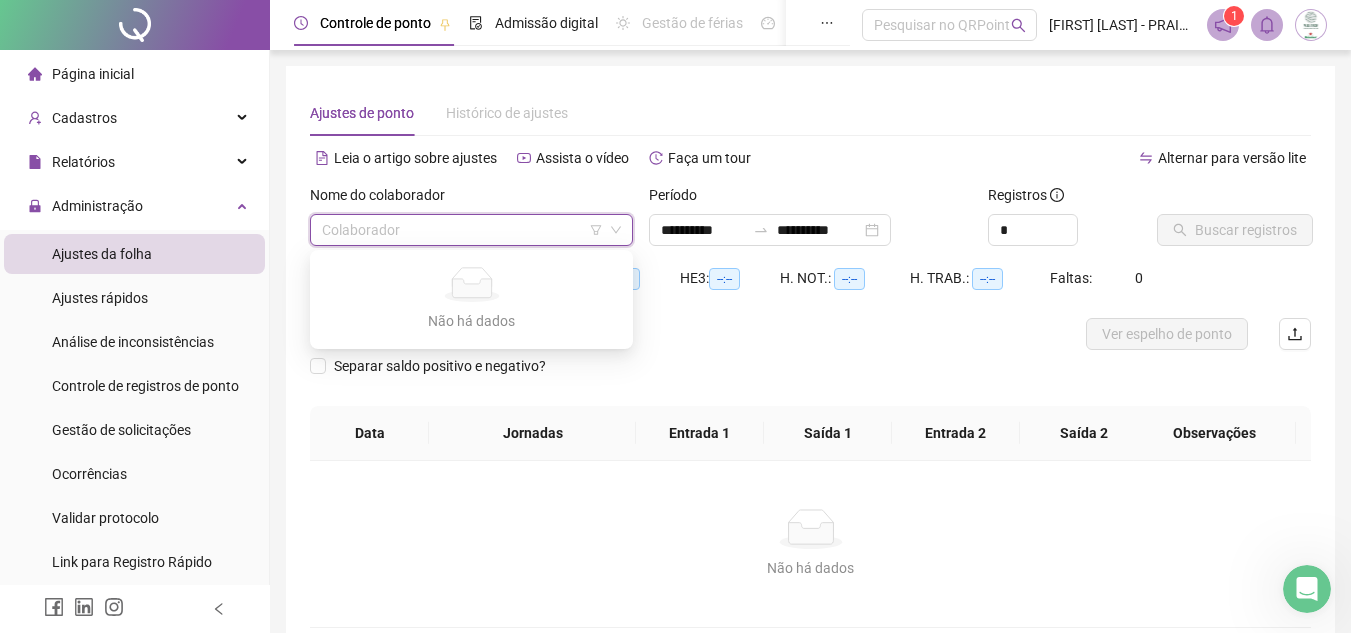 click at bounding box center [462, 230] 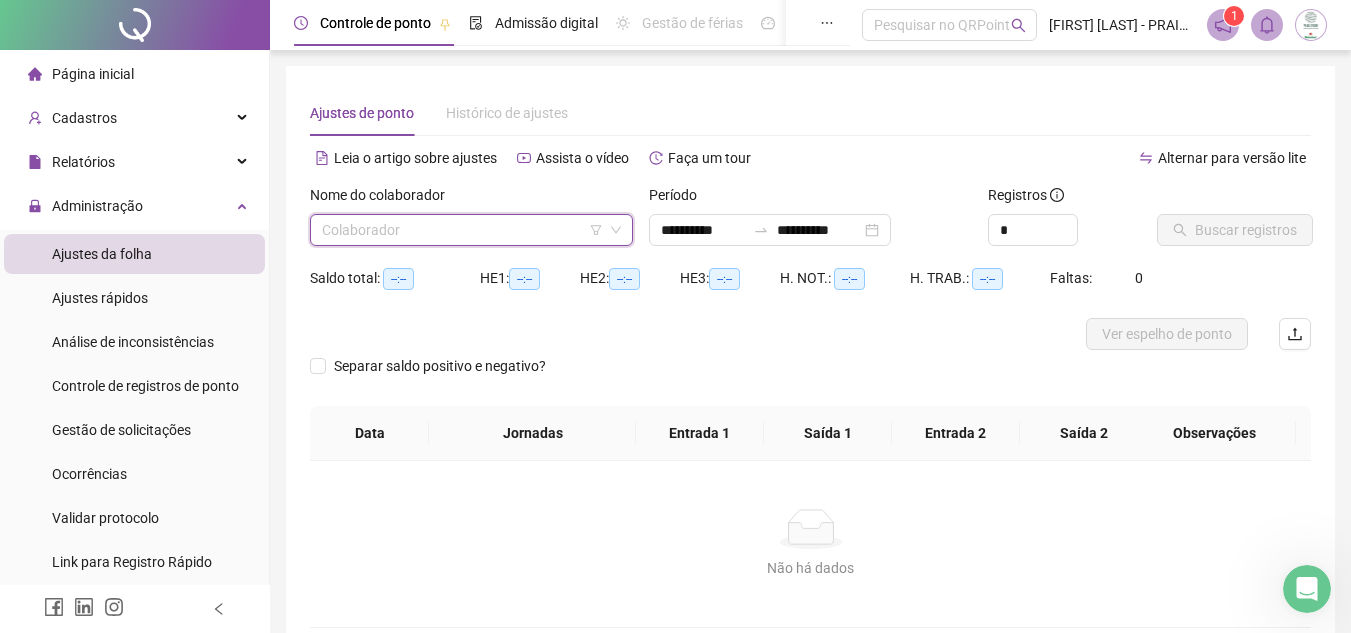 click on "Alternar para versão lite" at bounding box center (1061, 158) 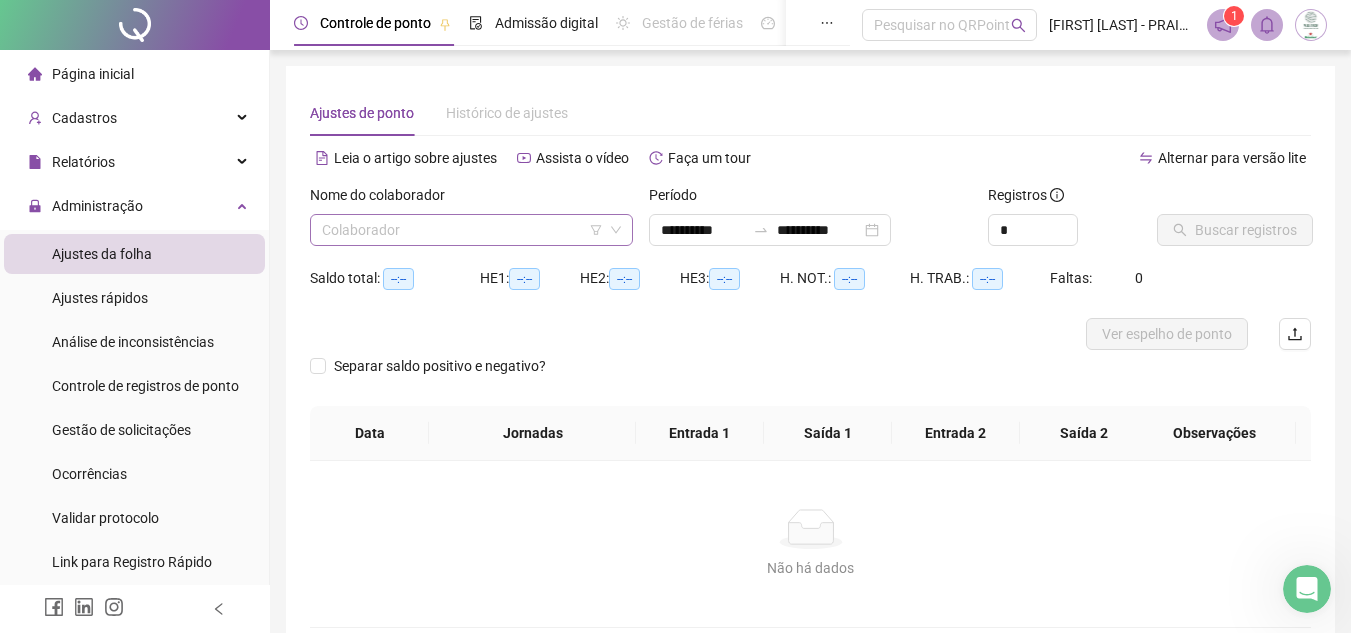 click at bounding box center (462, 230) 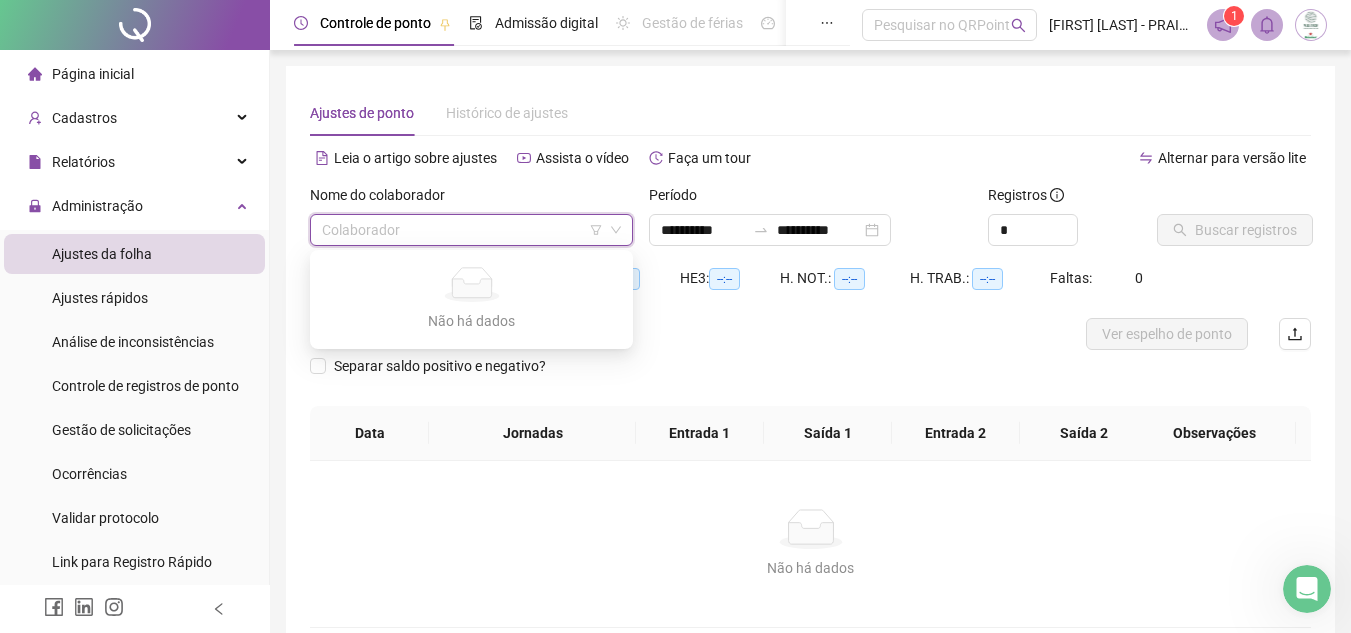 click on "Alternar para versão lite" at bounding box center (1061, 158) 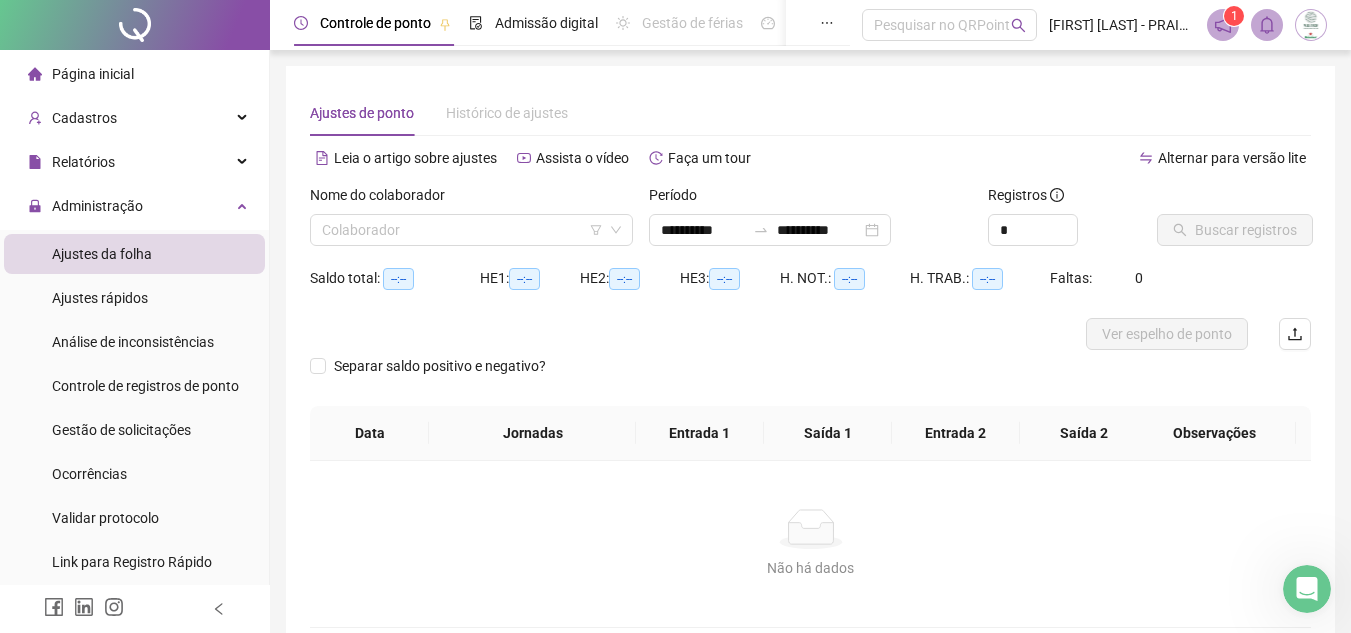 click on "Nome do colaborador Colaborador" at bounding box center [471, 223] 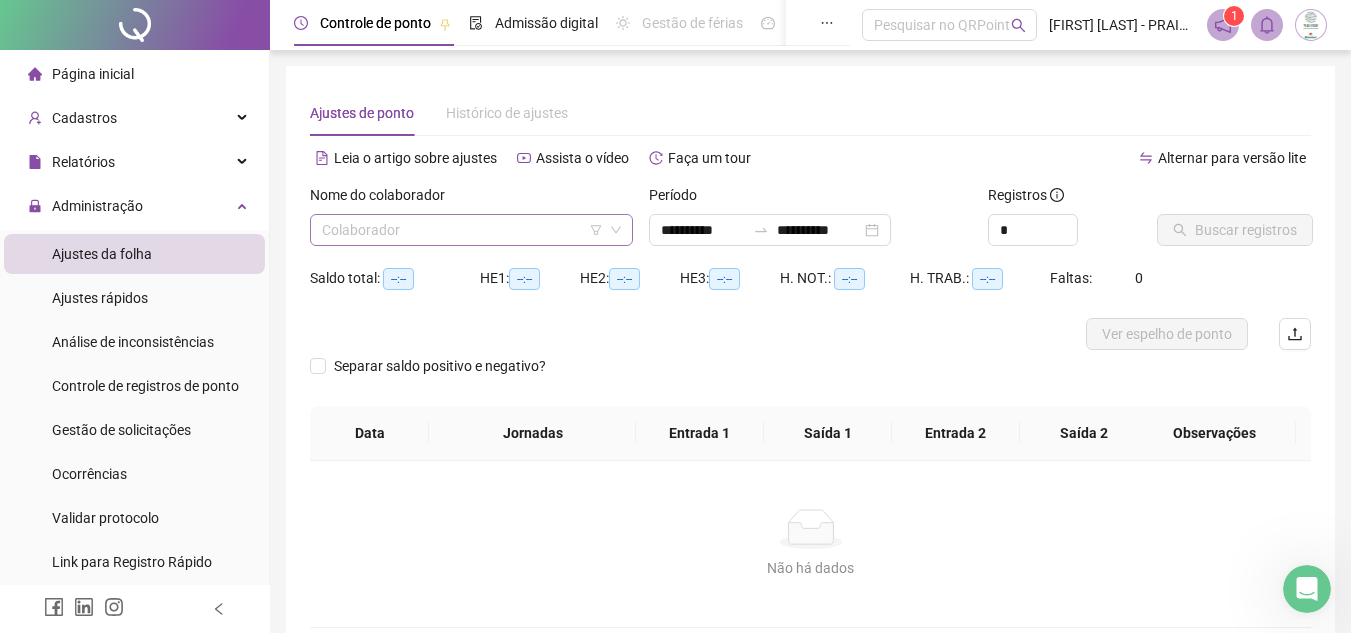 click at bounding box center [462, 230] 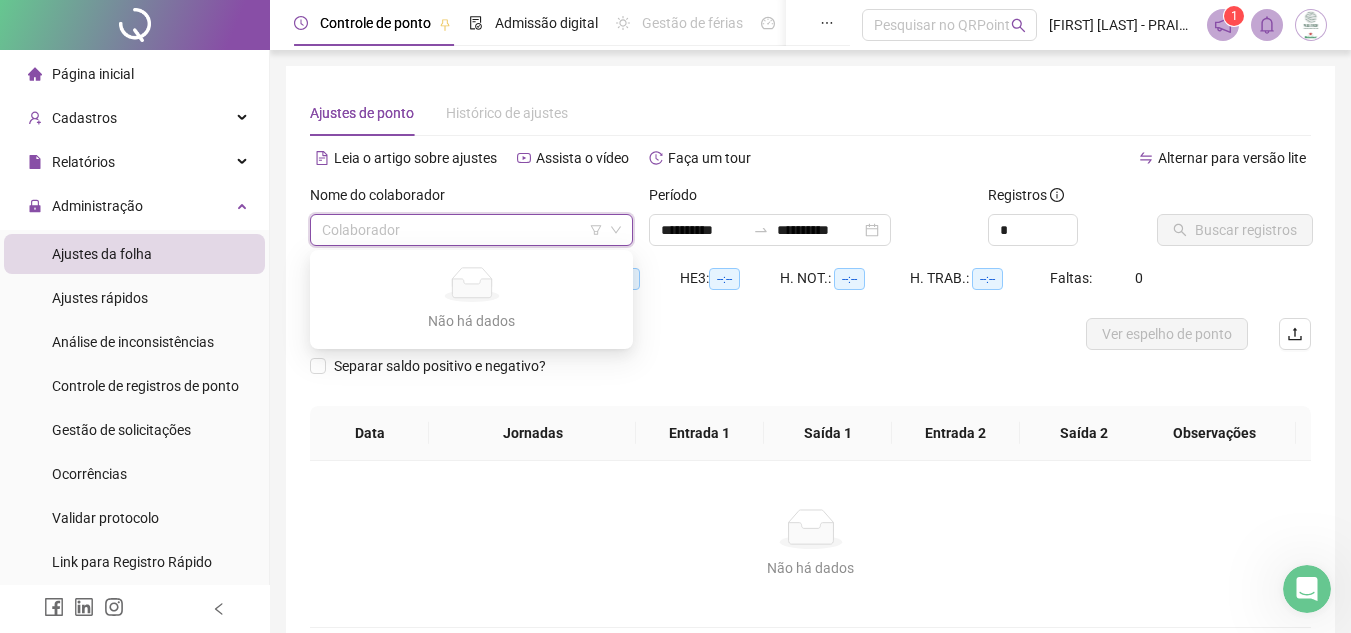 click at bounding box center [685, 334] 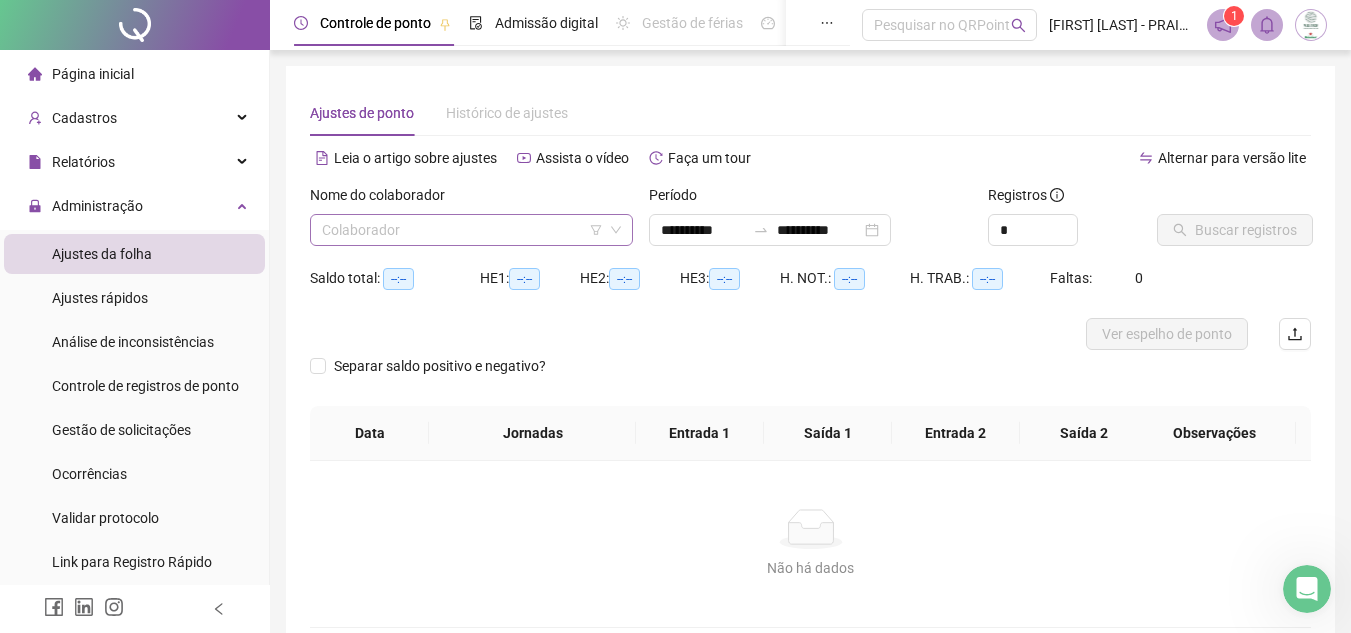 click at bounding box center (462, 230) 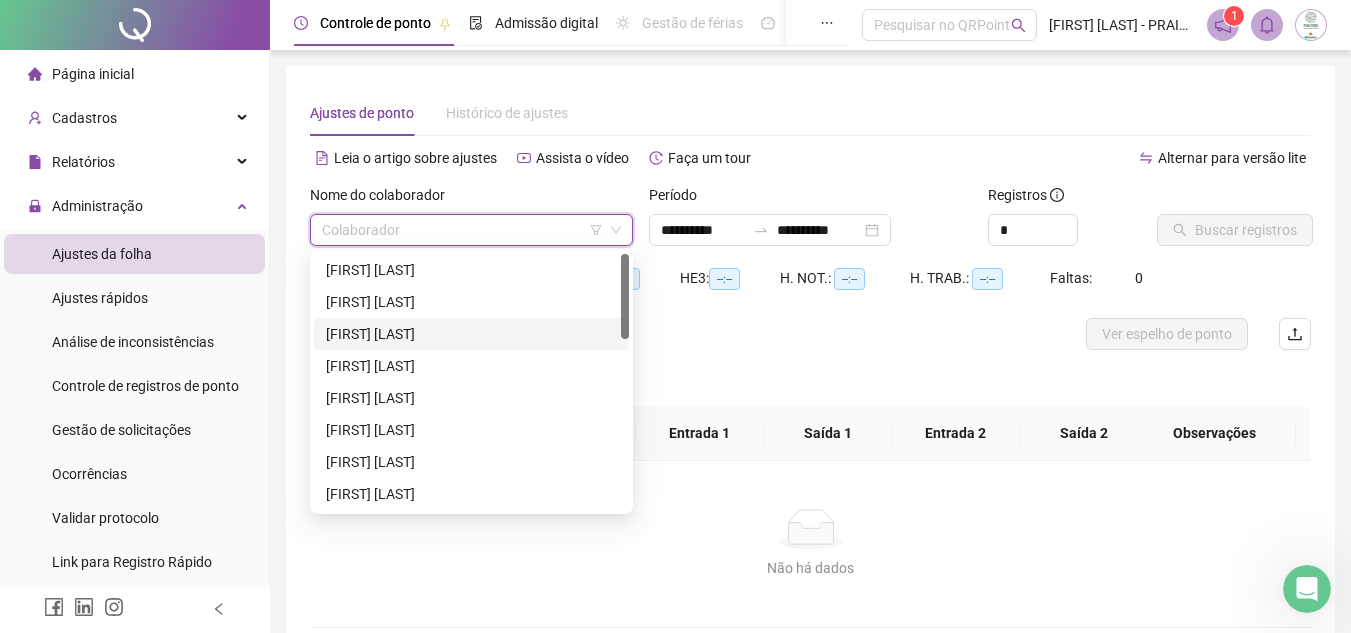 click on "[FIRST] [LAST]" at bounding box center [471, 334] 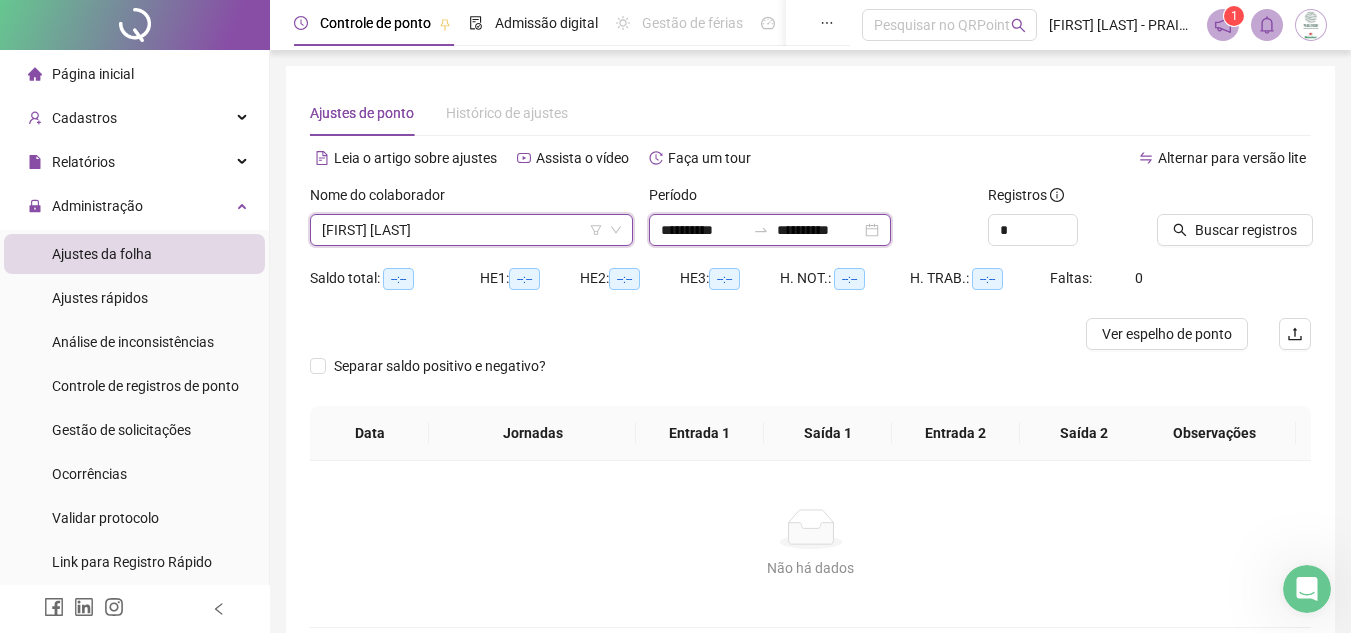 click on "**********" at bounding box center (703, 230) 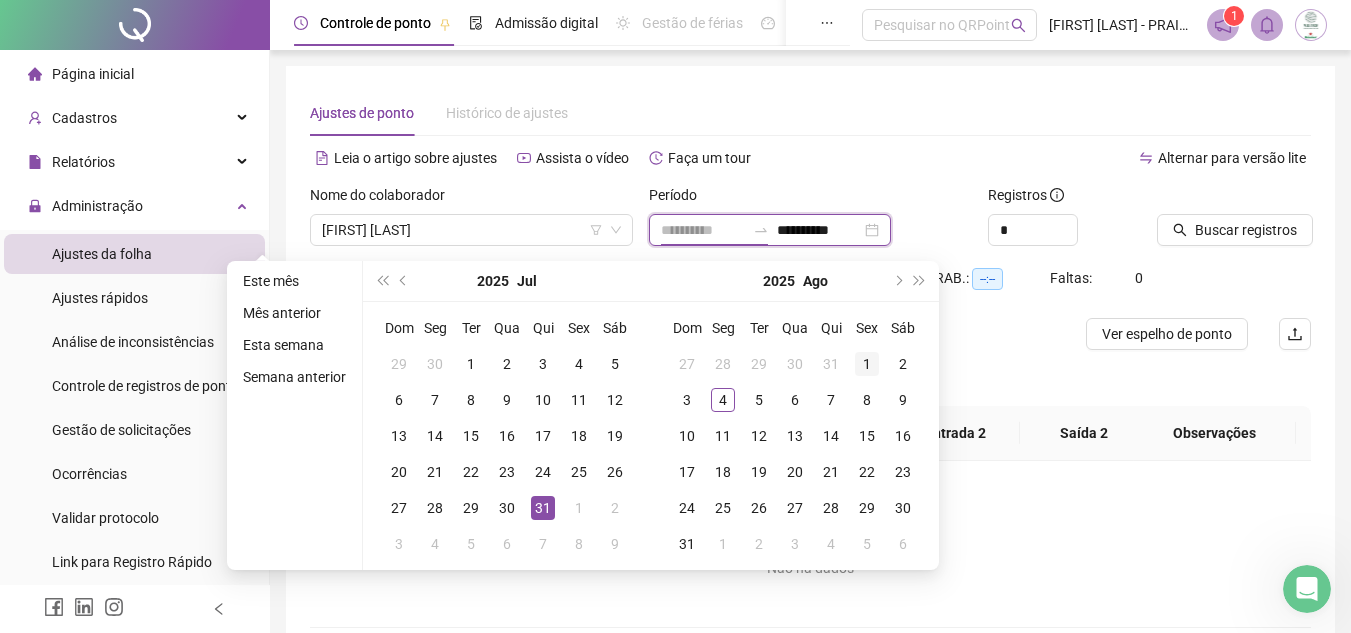 type on "**********" 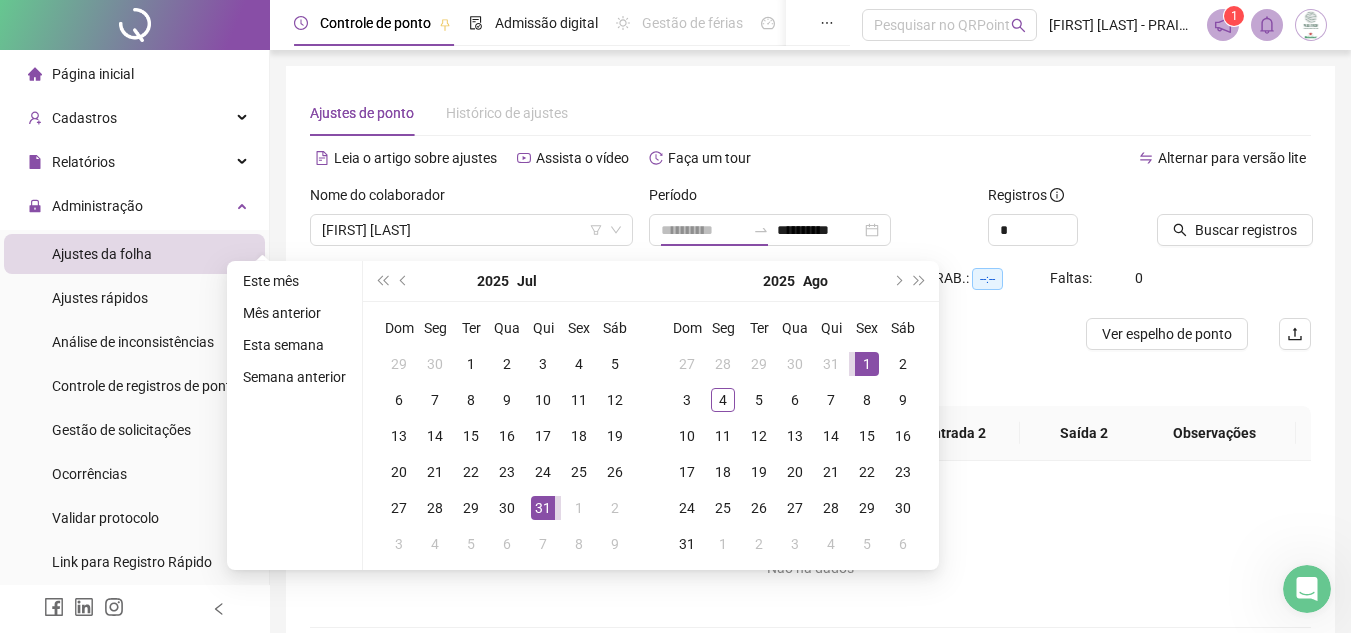 click on "1" at bounding box center (867, 364) 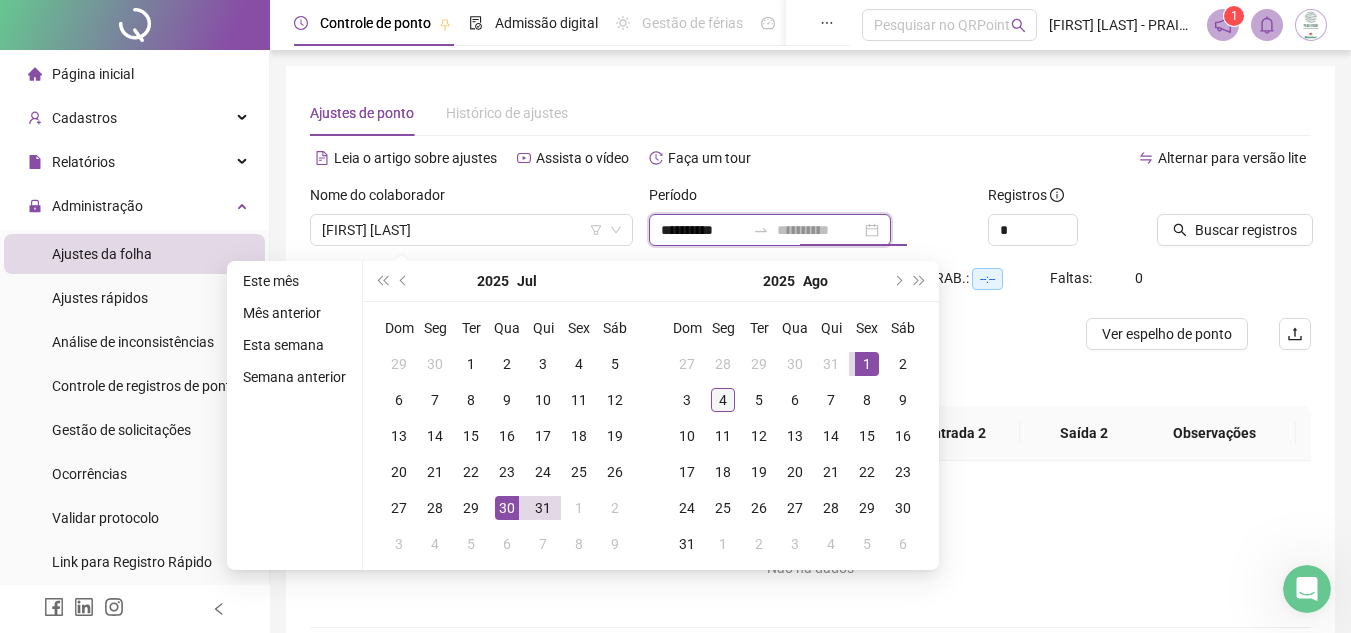 type on "**********" 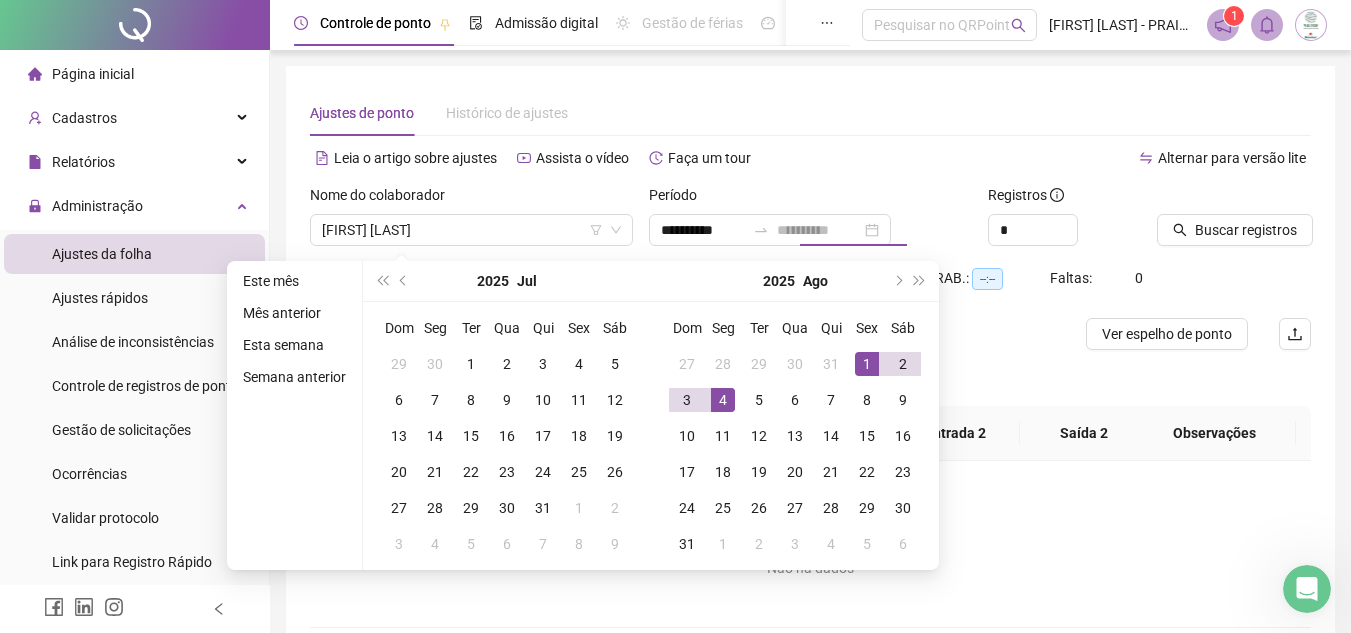 click on "4" at bounding box center [723, 400] 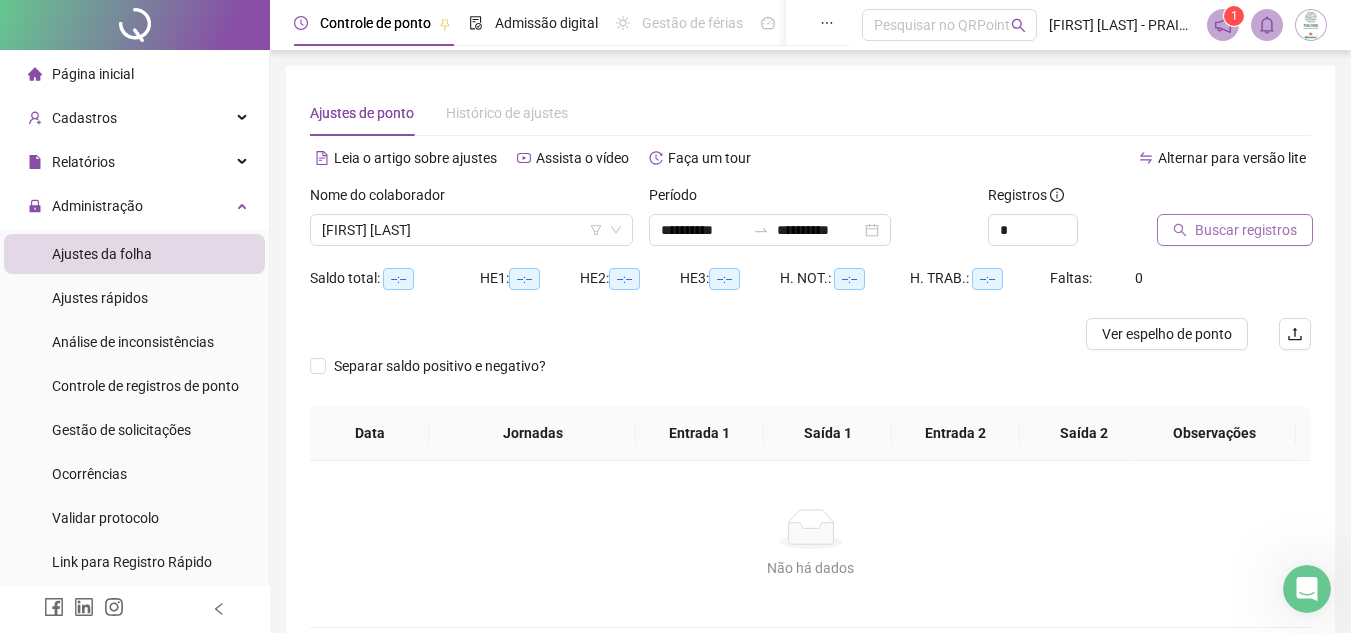 click on "Buscar registros" at bounding box center [1246, 230] 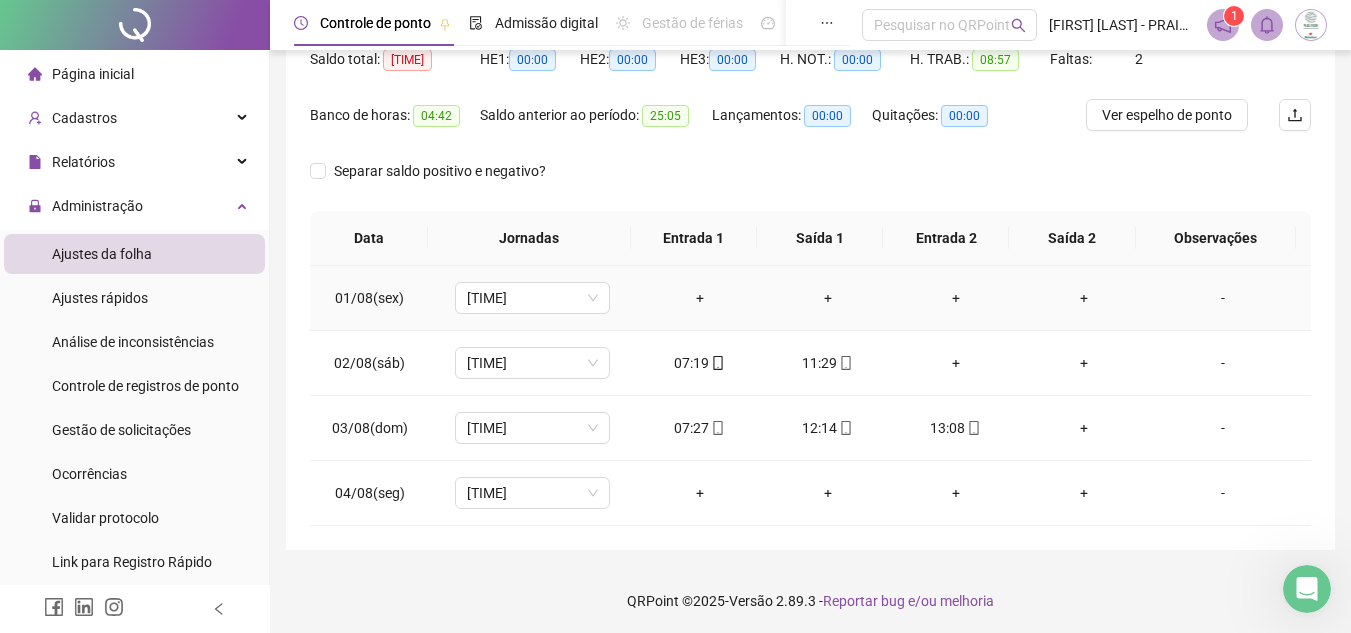 scroll, scrollTop: 222, scrollLeft: 0, axis: vertical 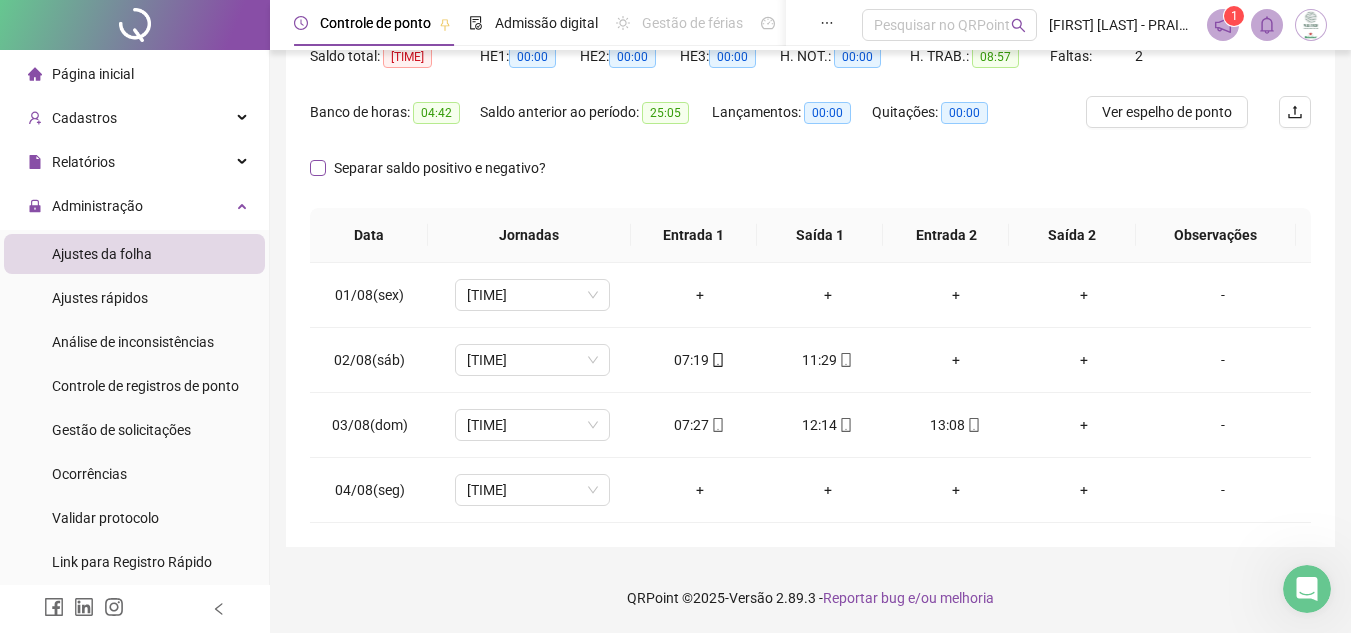 click on "Separar saldo positivo e negativo?" at bounding box center [440, 168] 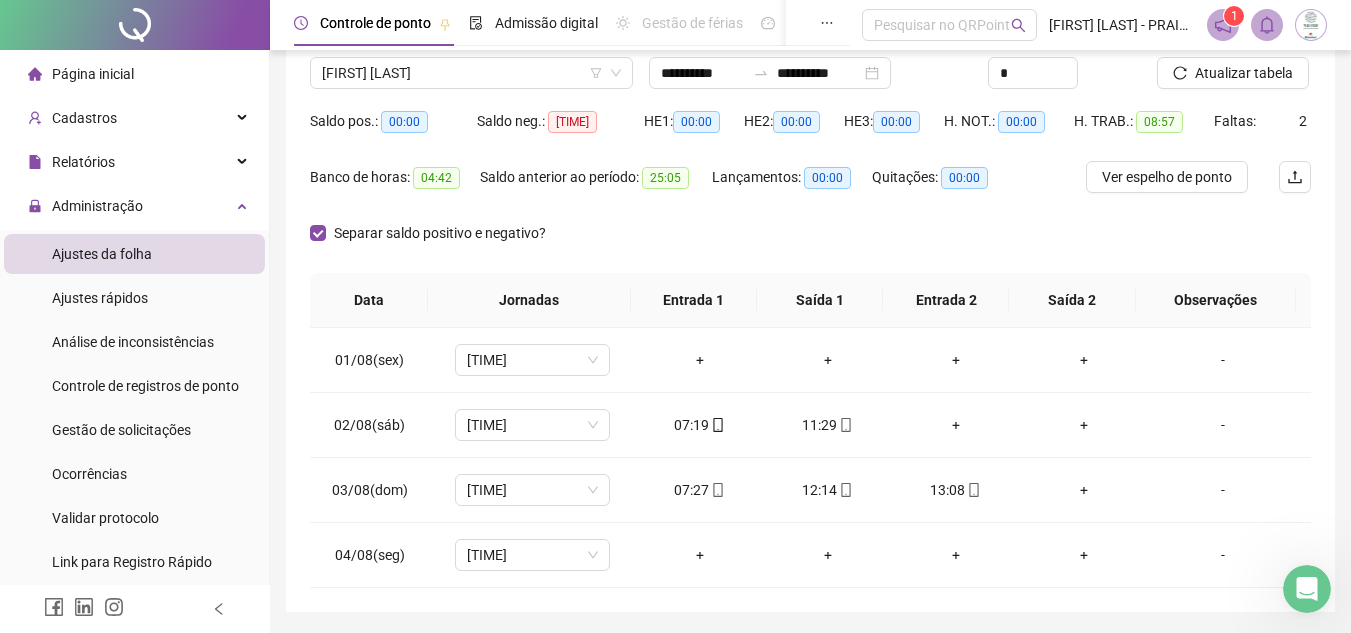 scroll, scrollTop: 122, scrollLeft: 0, axis: vertical 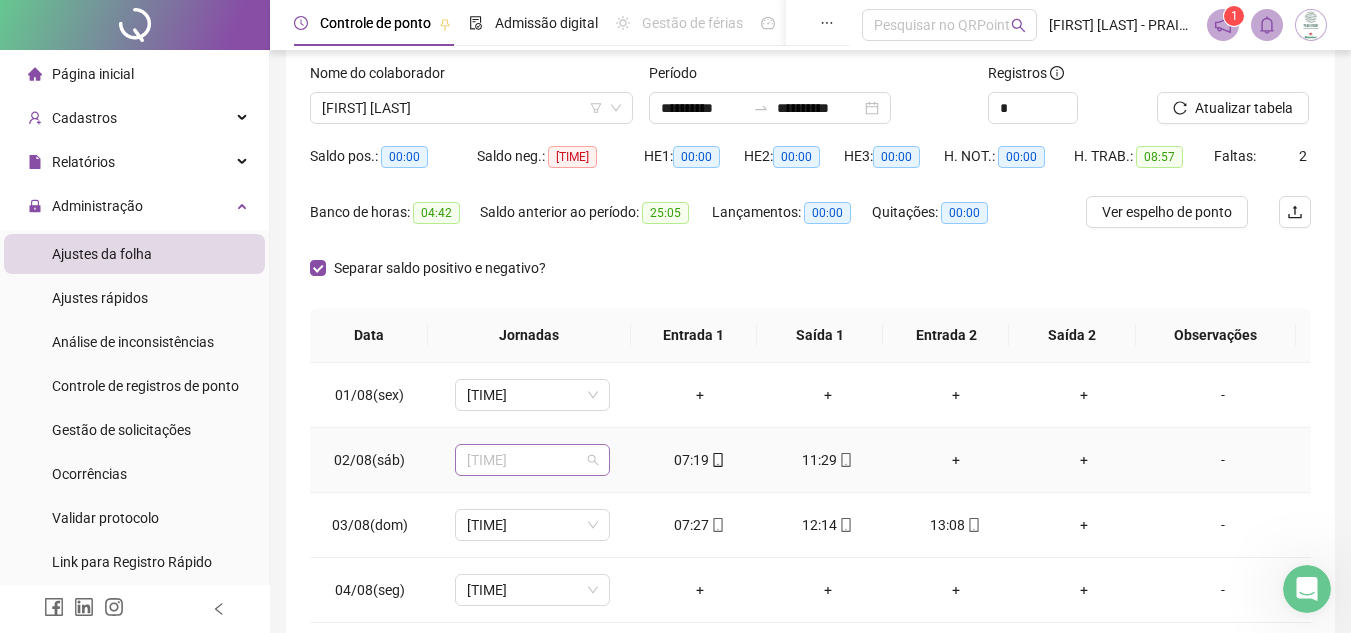 click on "[TIME]" at bounding box center (532, 460) 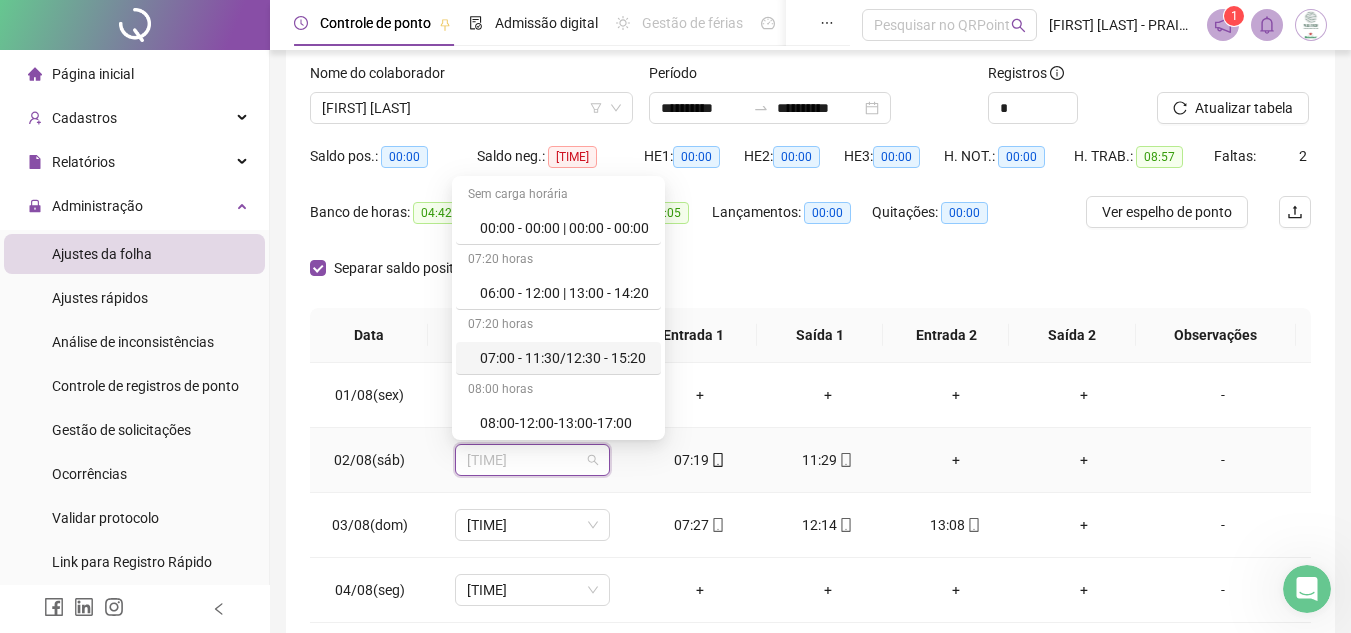 click on "07:00 - 11:30/12:30 - 15:20" at bounding box center (564, 358) 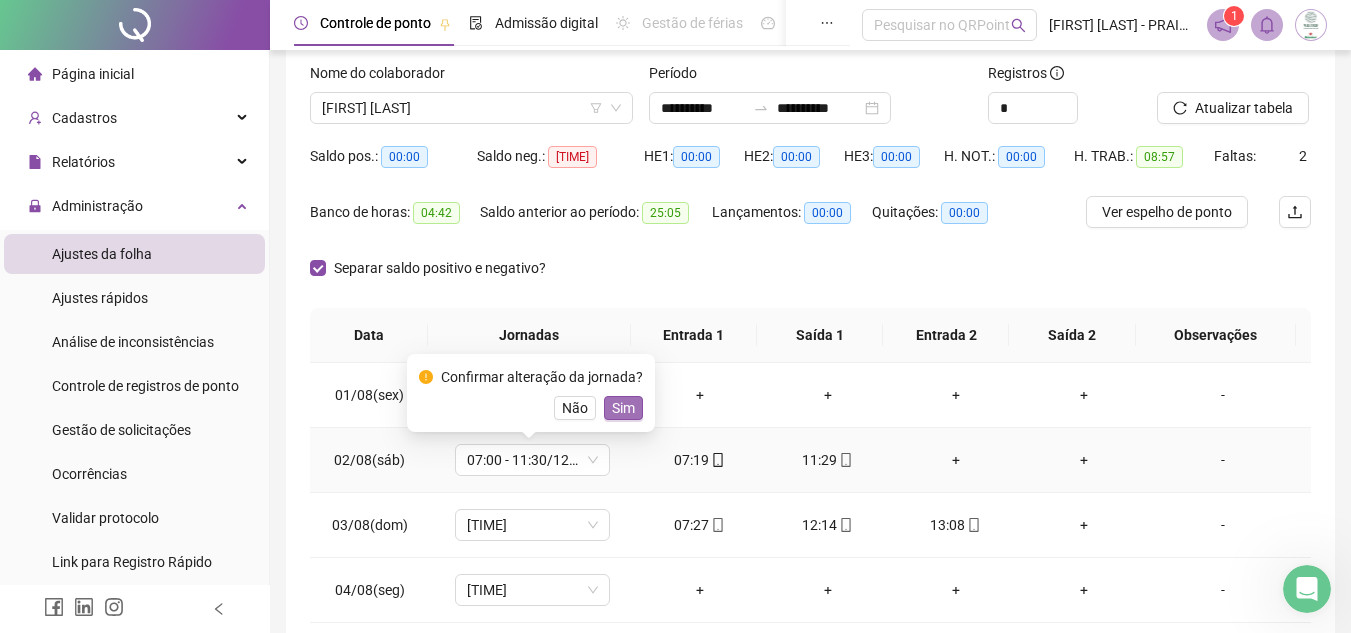 click on "Sim" at bounding box center [623, 408] 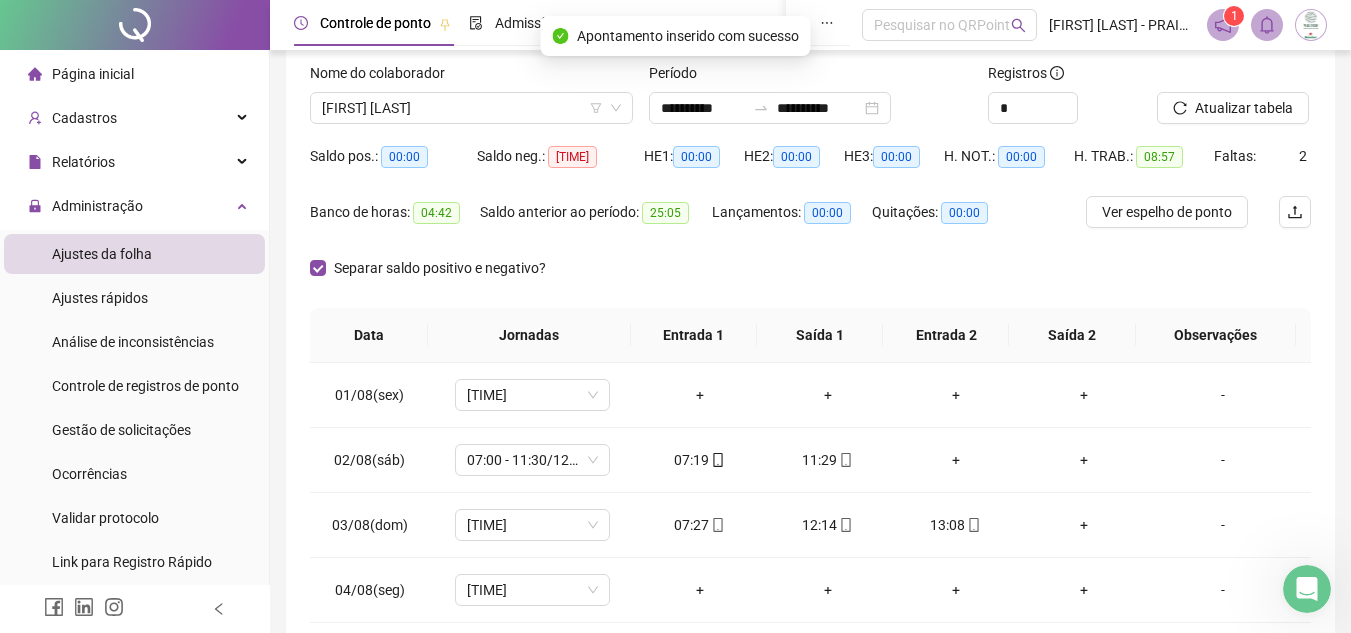 click on "Saldo anterior ao período:   25:05" at bounding box center (596, 224) 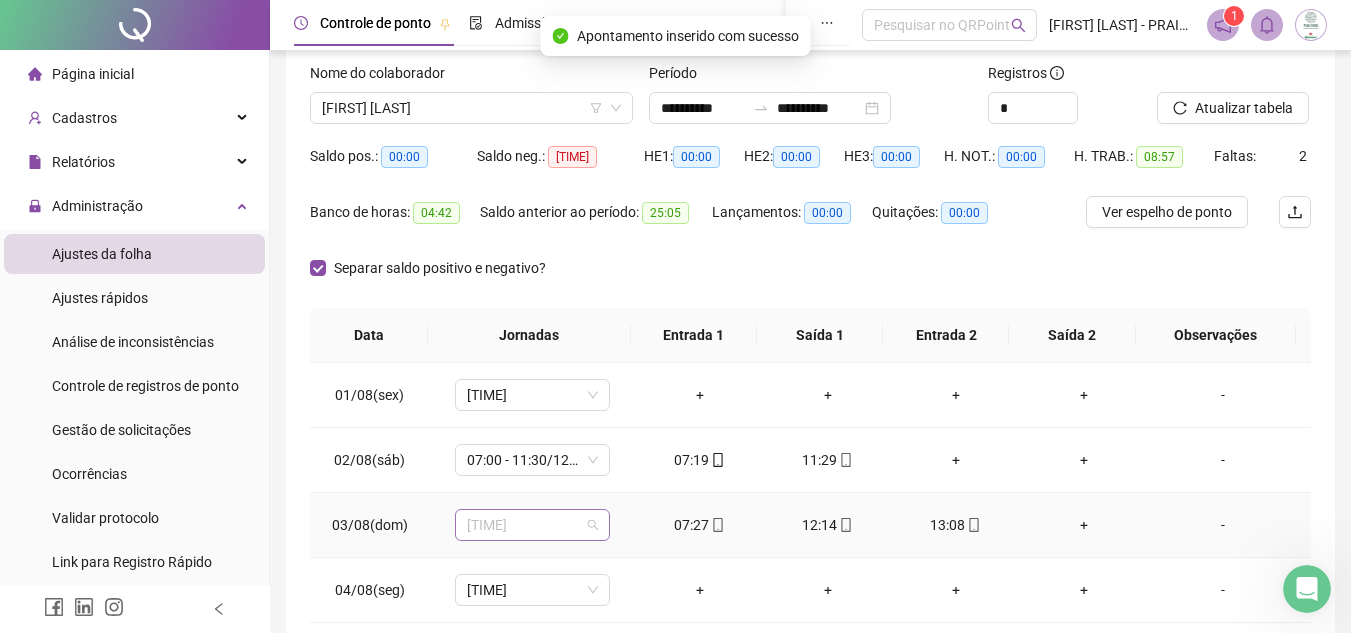 click on "[TIME]" at bounding box center [532, 525] 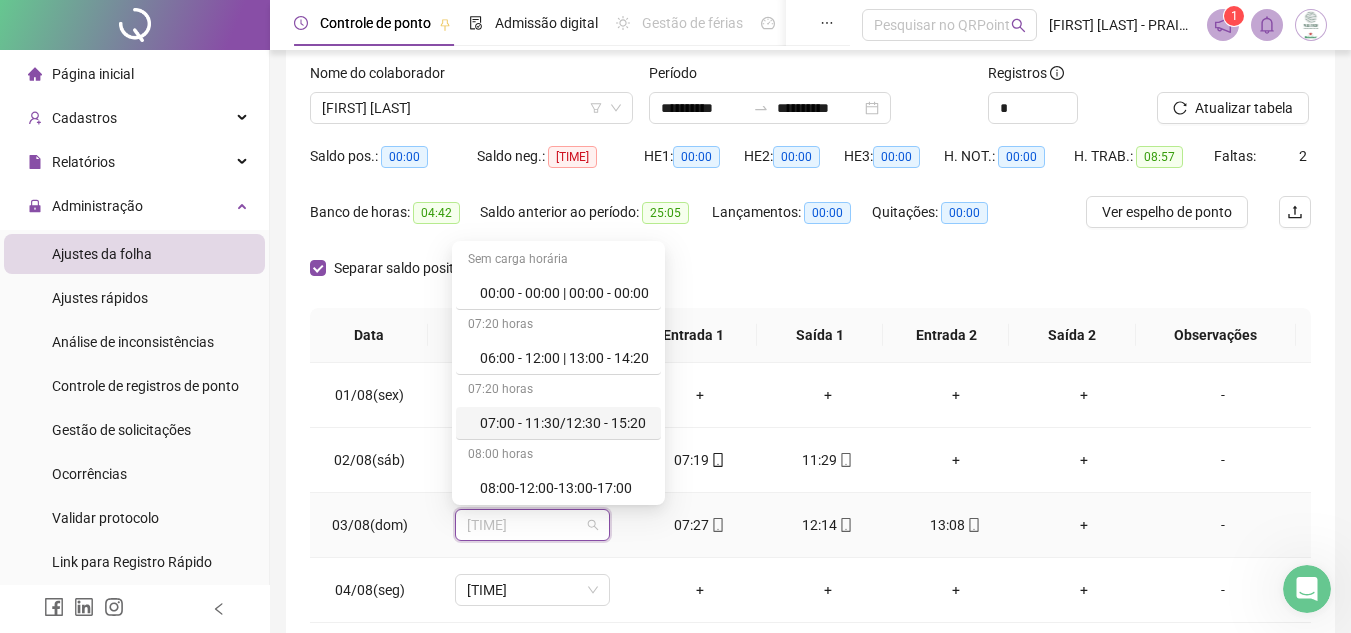 click on "07:00 - 11:30/12:30 - 15:20" at bounding box center (564, 423) 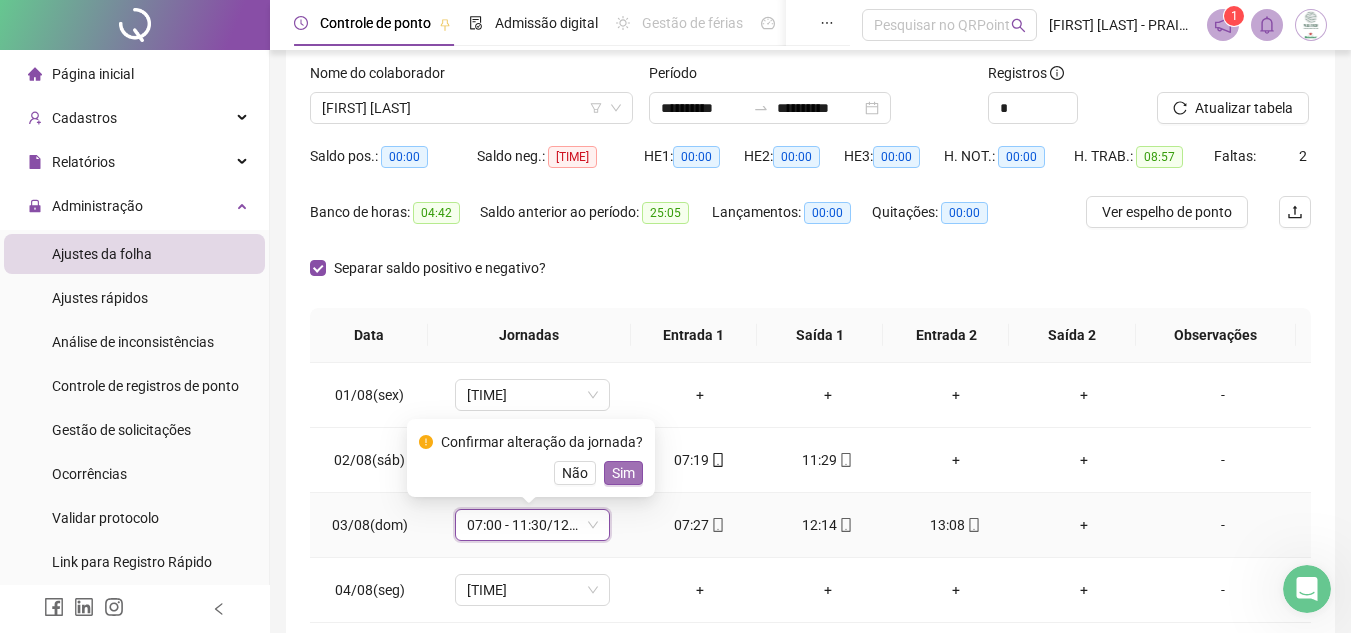 click on "Sim" at bounding box center [623, 473] 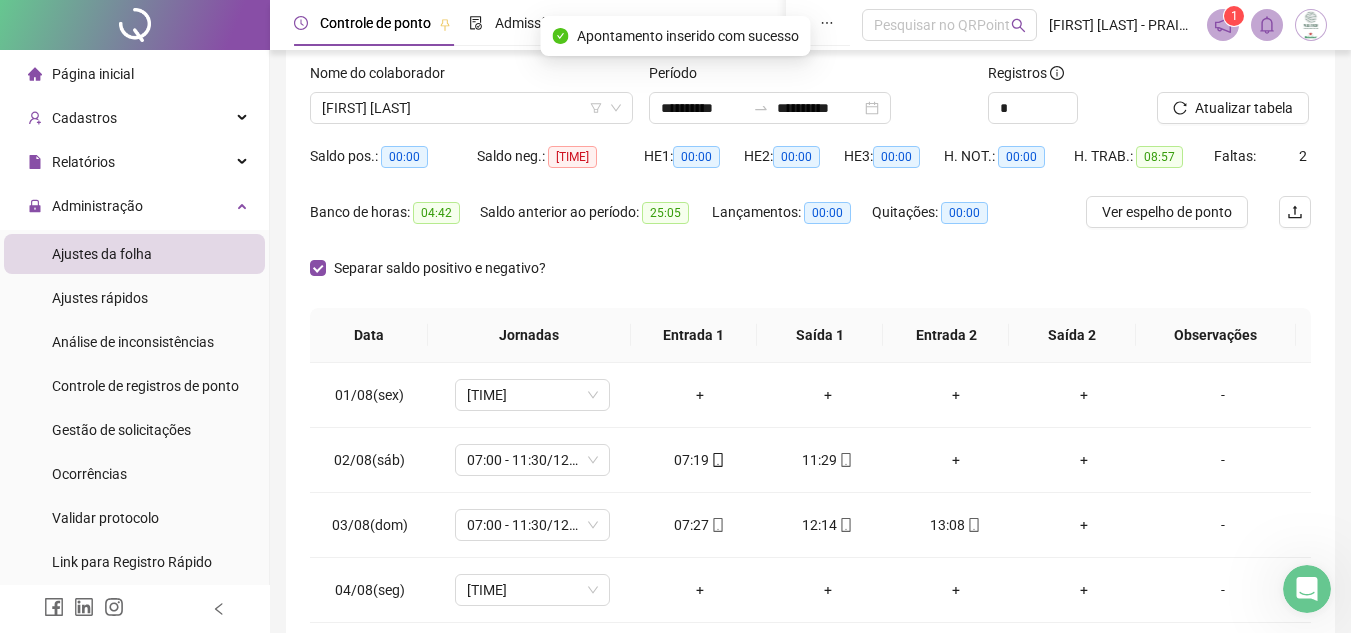 click on "Separar saldo positivo e negativo?" at bounding box center (810, 280) 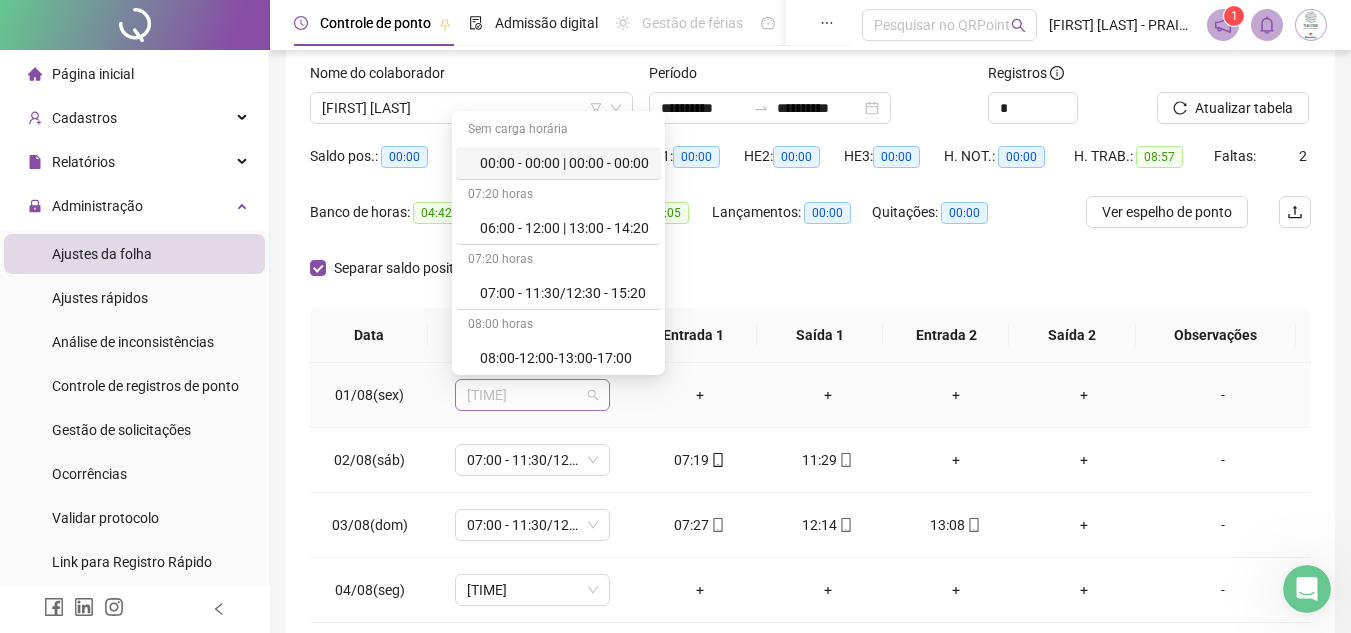 click on "[TIME]" at bounding box center [532, 395] 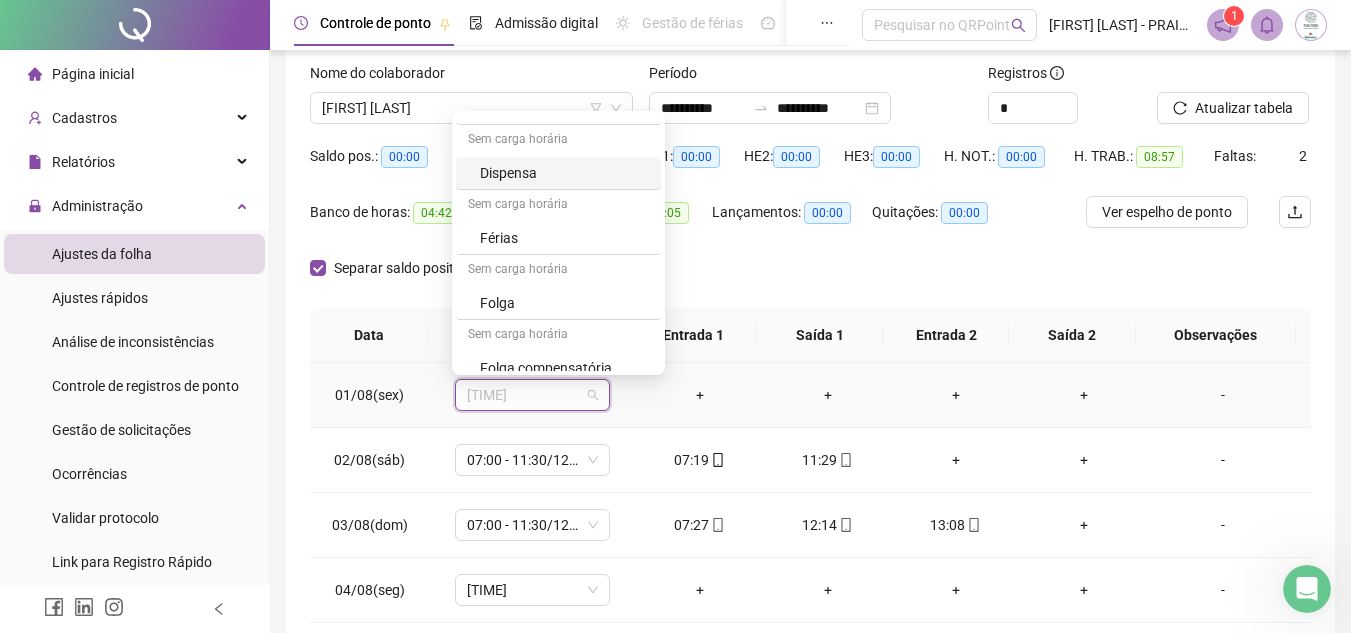 scroll, scrollTop: 979, scrollLeft: 0, axis: vertical 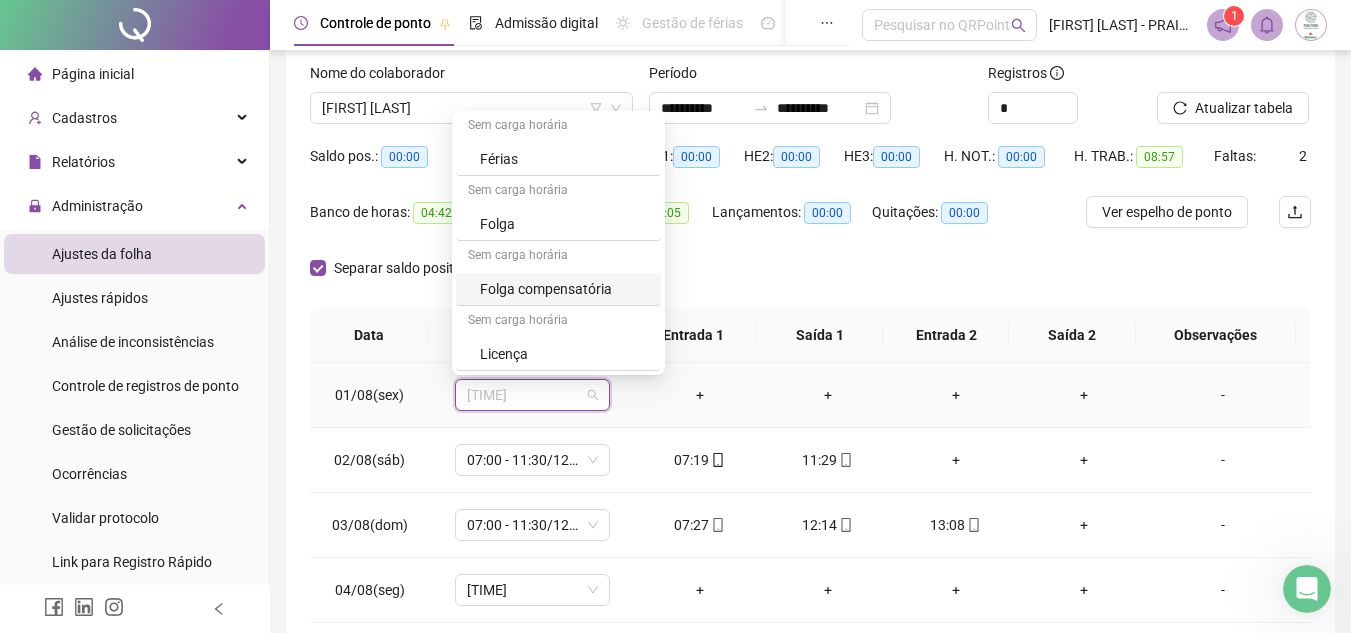 click on "Folga compensatória" at bounding box center (564, 289) 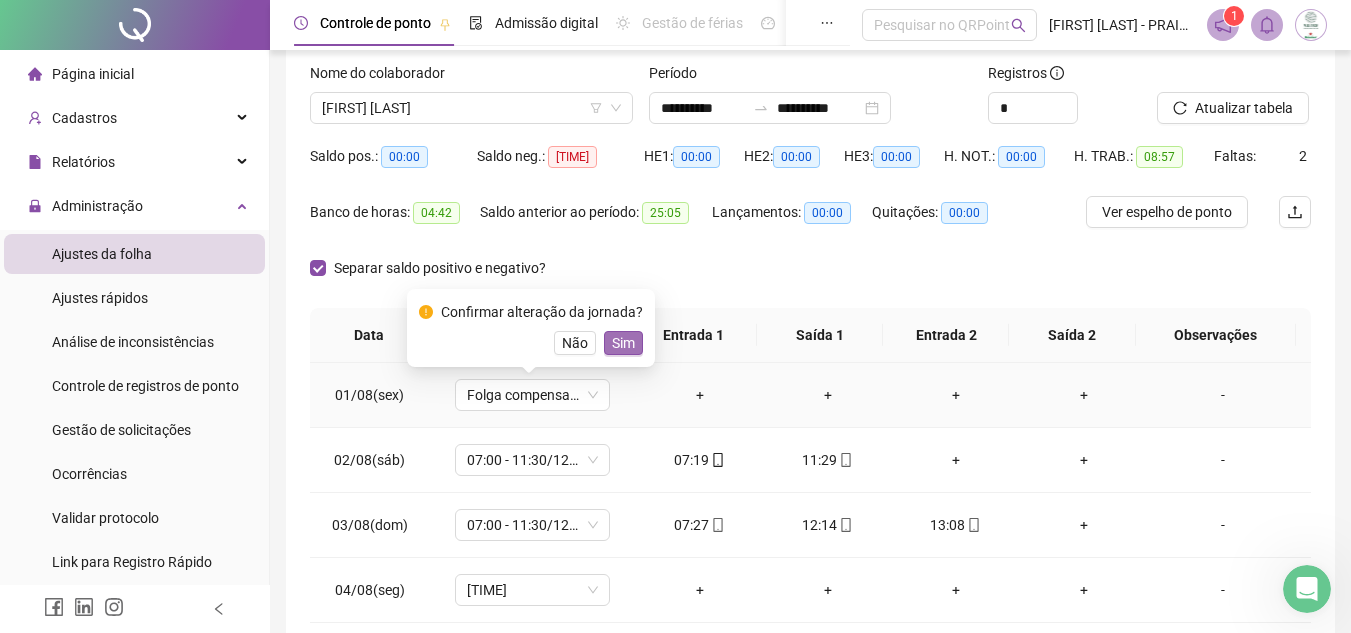 click on "Sim" at bounding box center [623, 343] 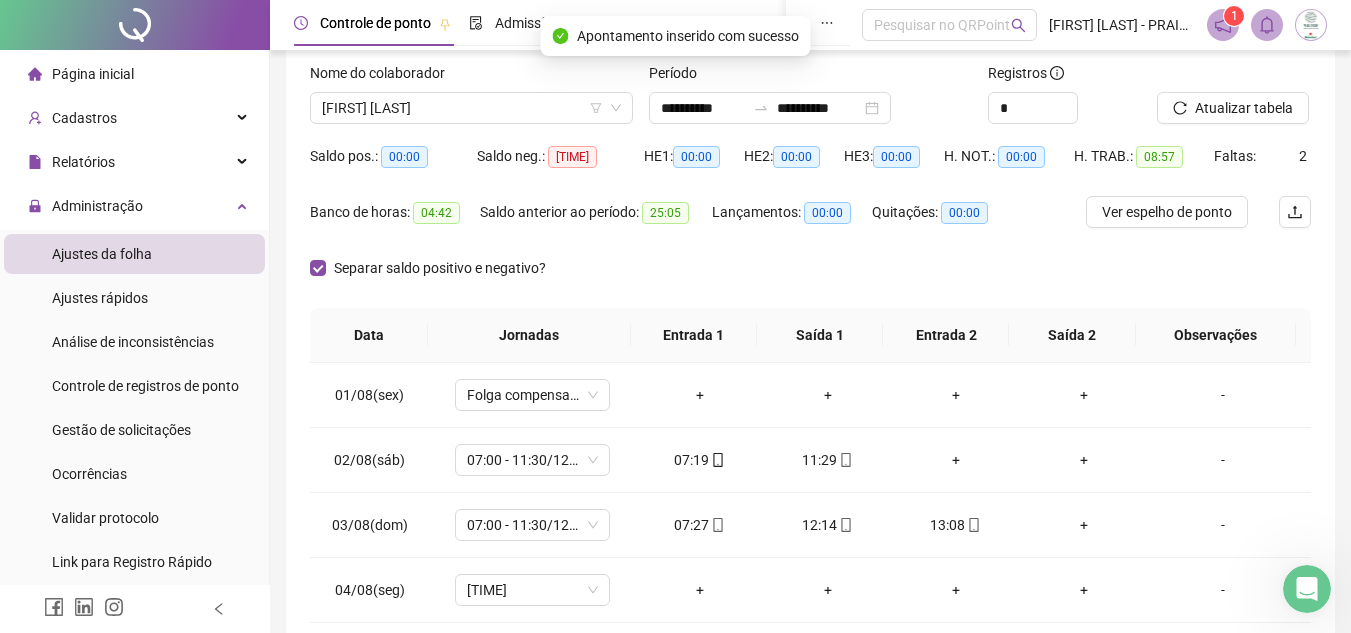 click on "Separar saldo positivo e negativo?" at bounding box center (810, 280) 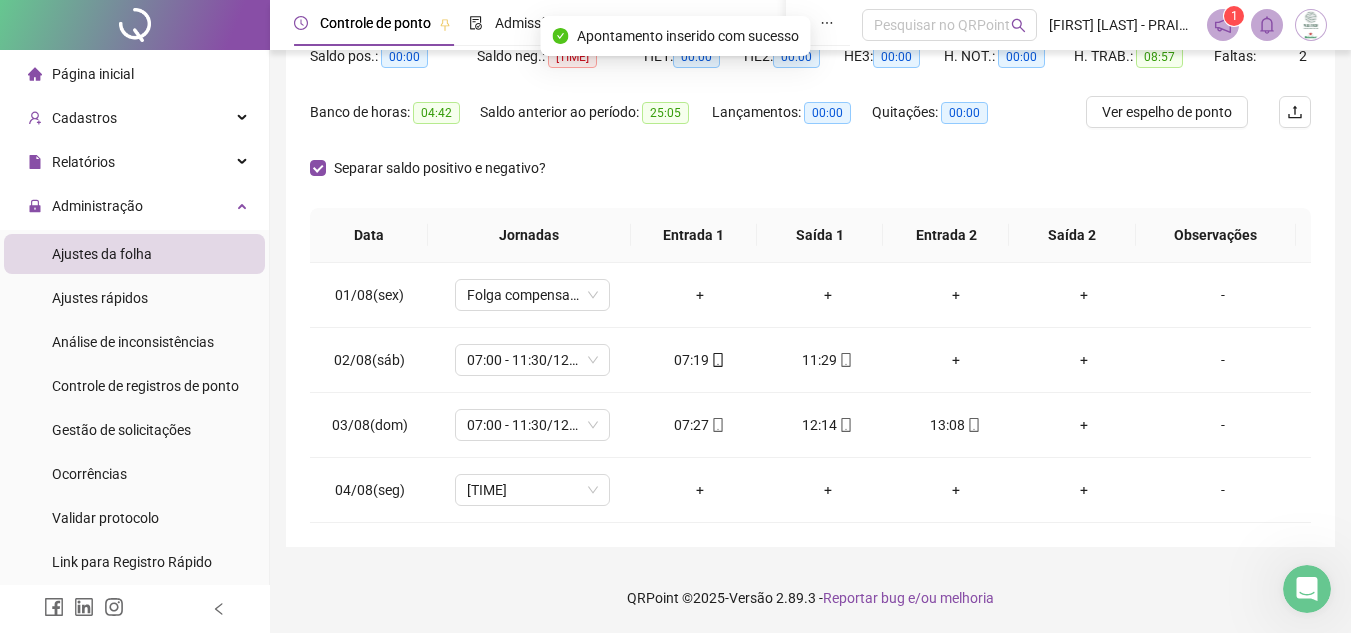 click on "Saldo anterior ao período:   25:05" at bounding box center (596, 124) 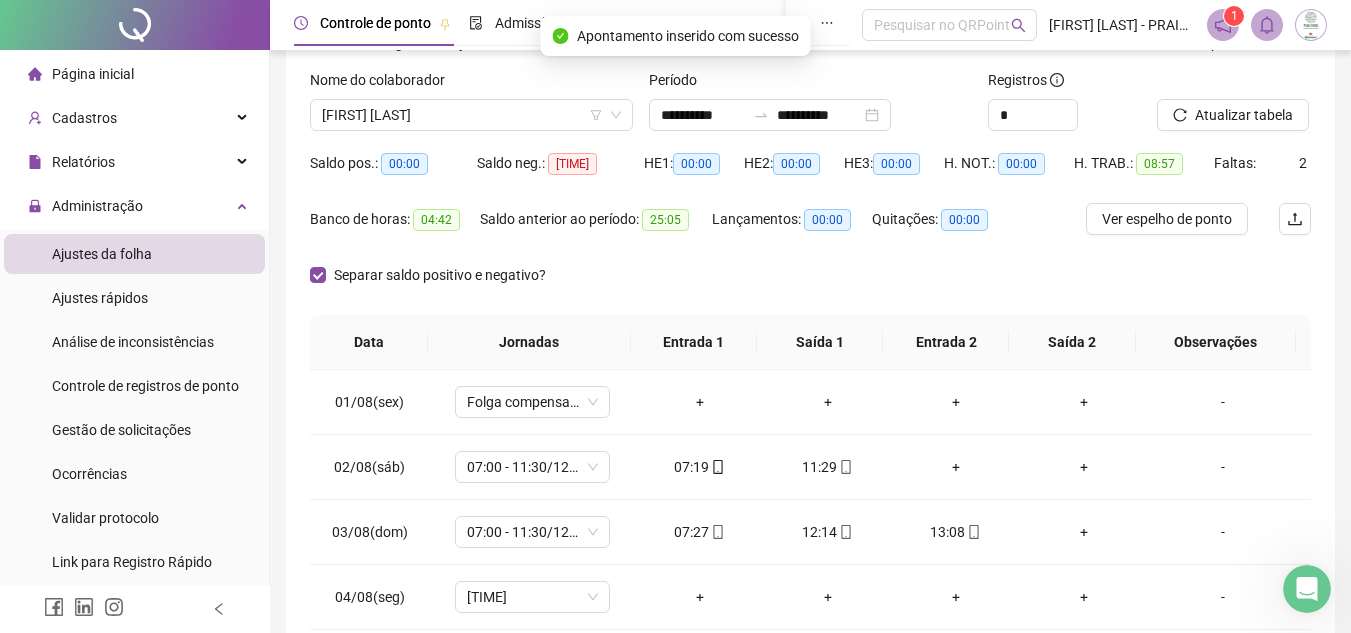 scroll, scrollTop: 0, scrollLeft: 0, axis: both 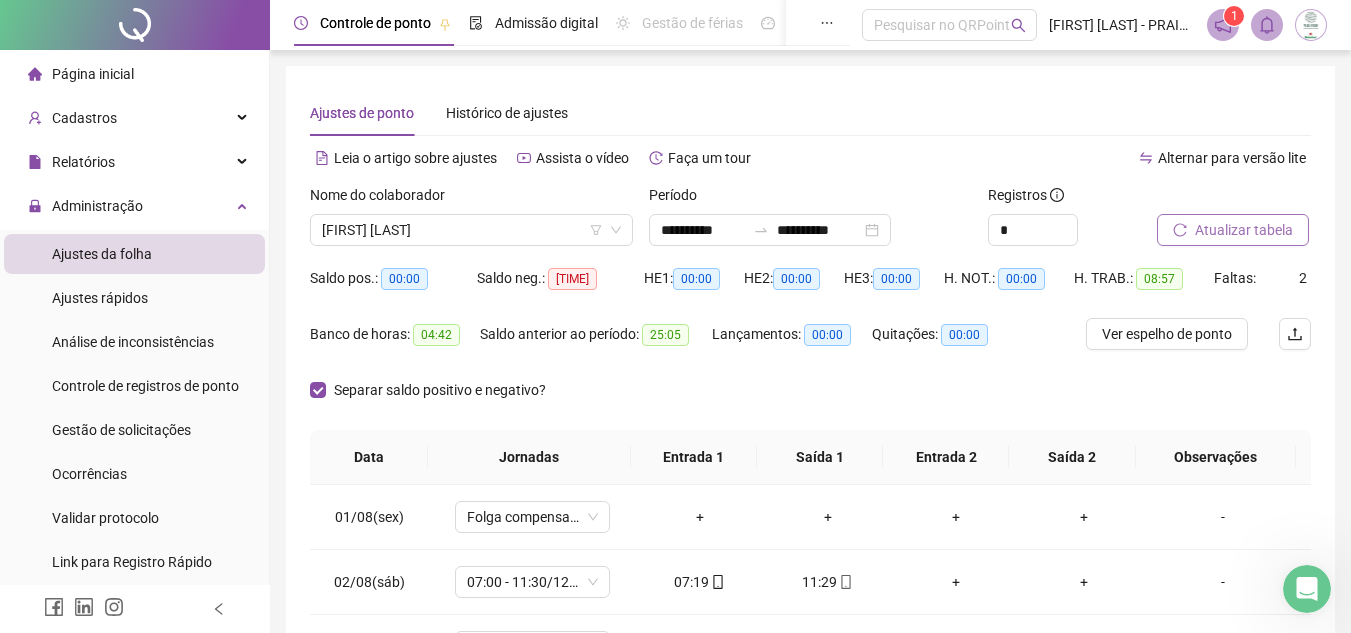 click on "Atualizar tabela" at bounding box center [1244, 230] 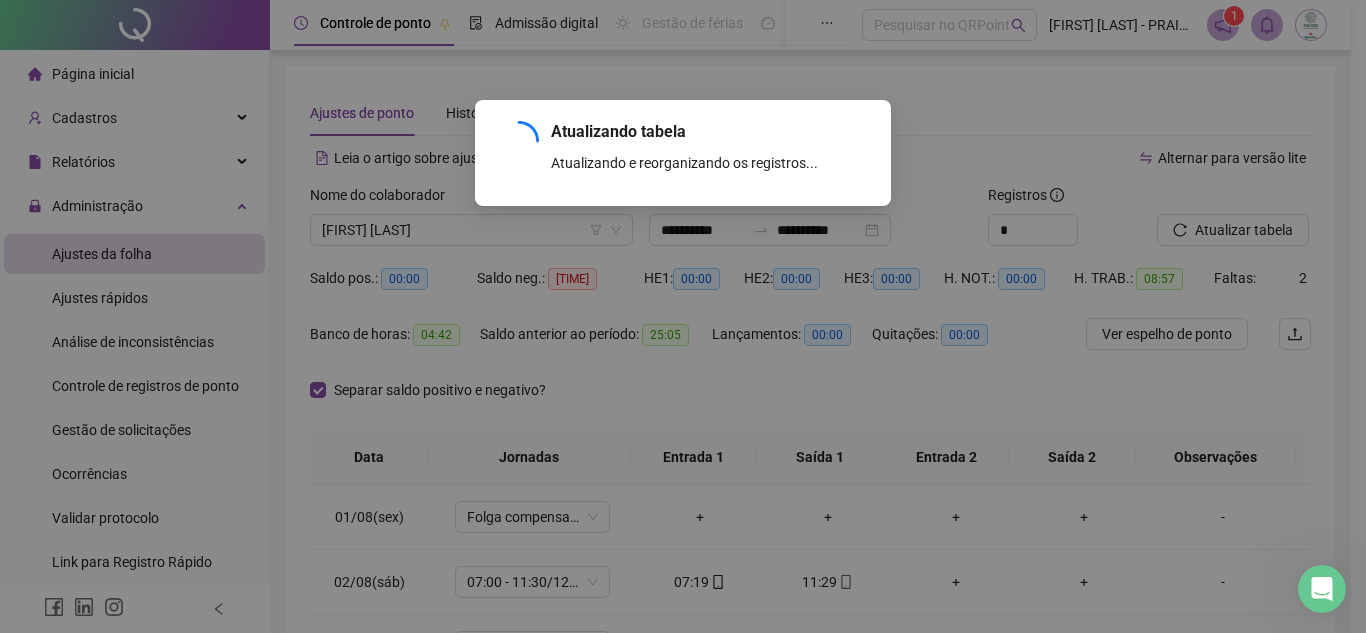 click on "Atualizando tabela Atualizando e reorganizando os registros... OK" at bounding box center (683, 316) 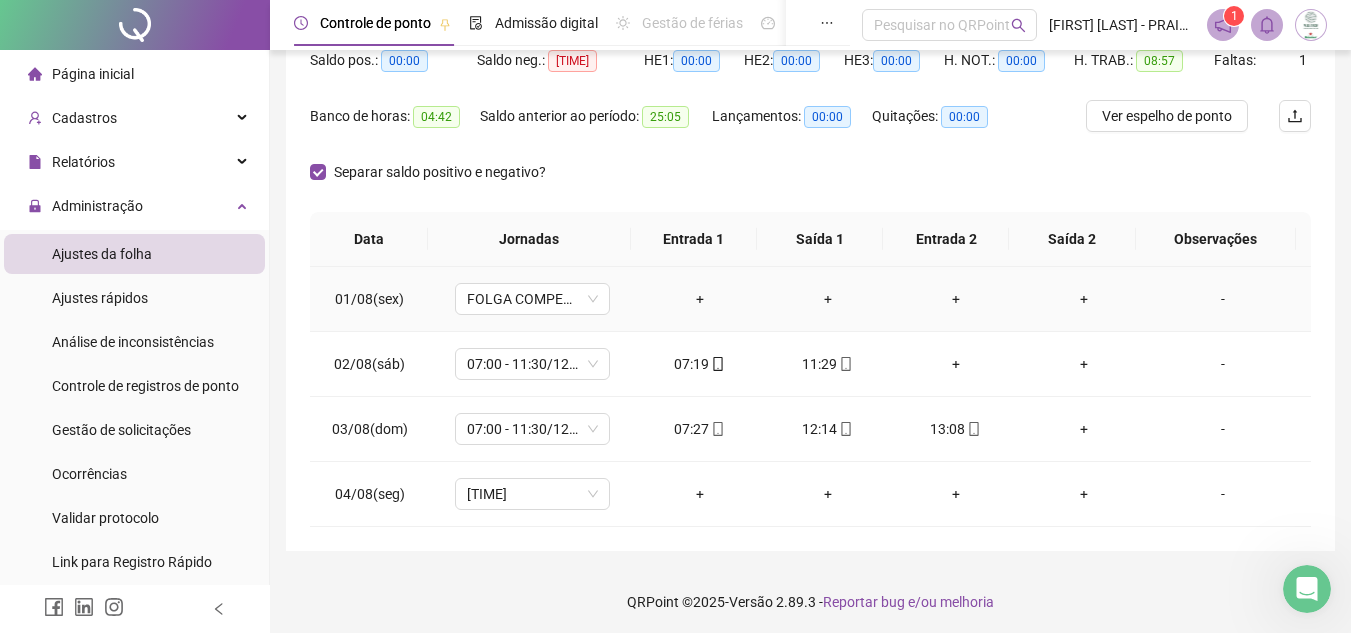 scroll, scrollTop: 222, scrollLeft: 0, axis: vertical 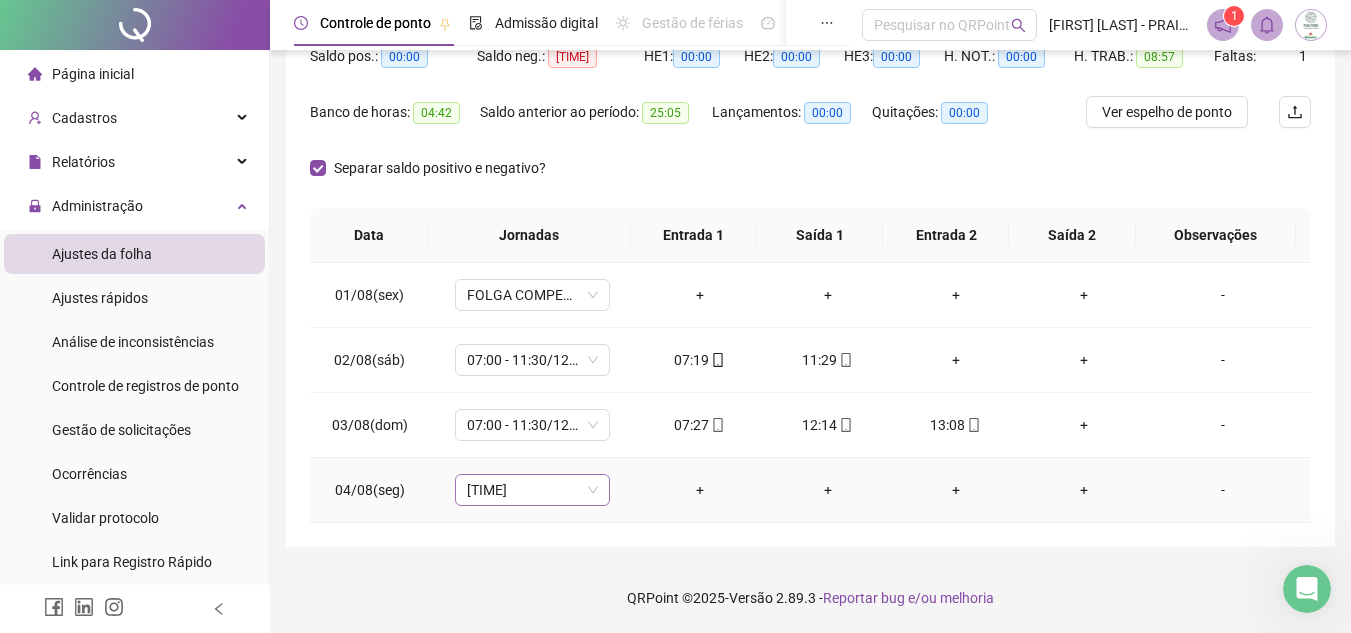 click on "[TIME]" at bounding box center (532, 490) 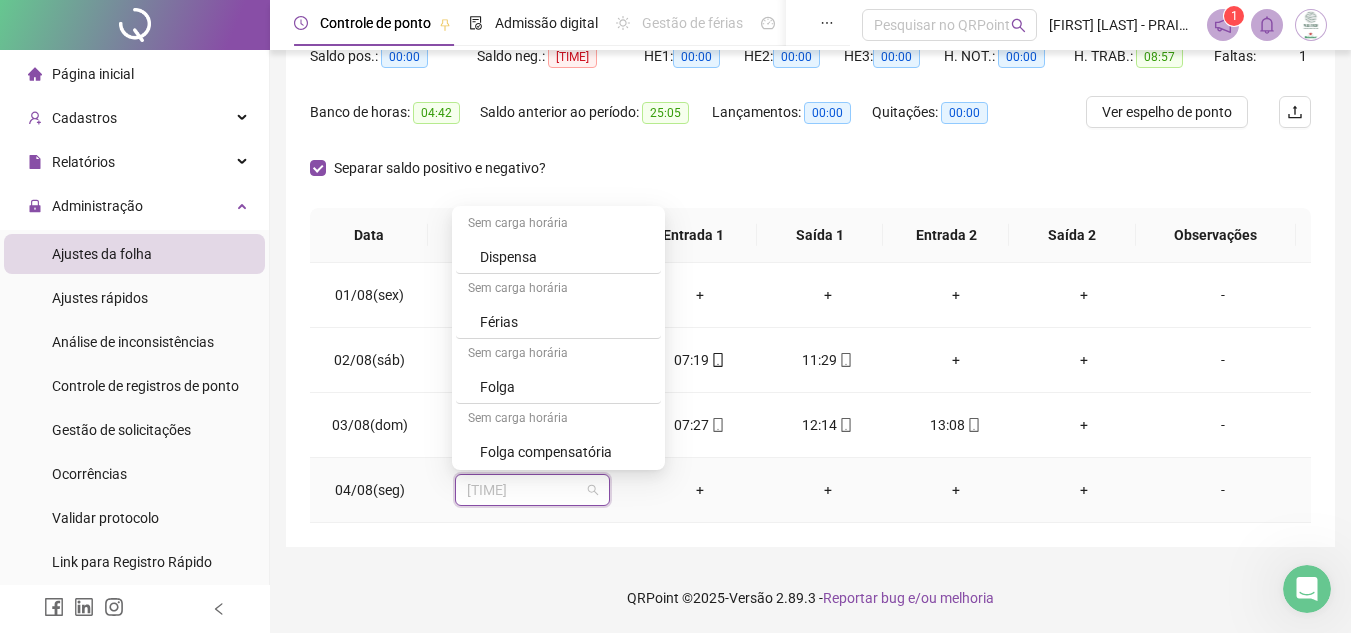 scroll, scrollTop: 940, scrollLeft: 0, axis: vertical 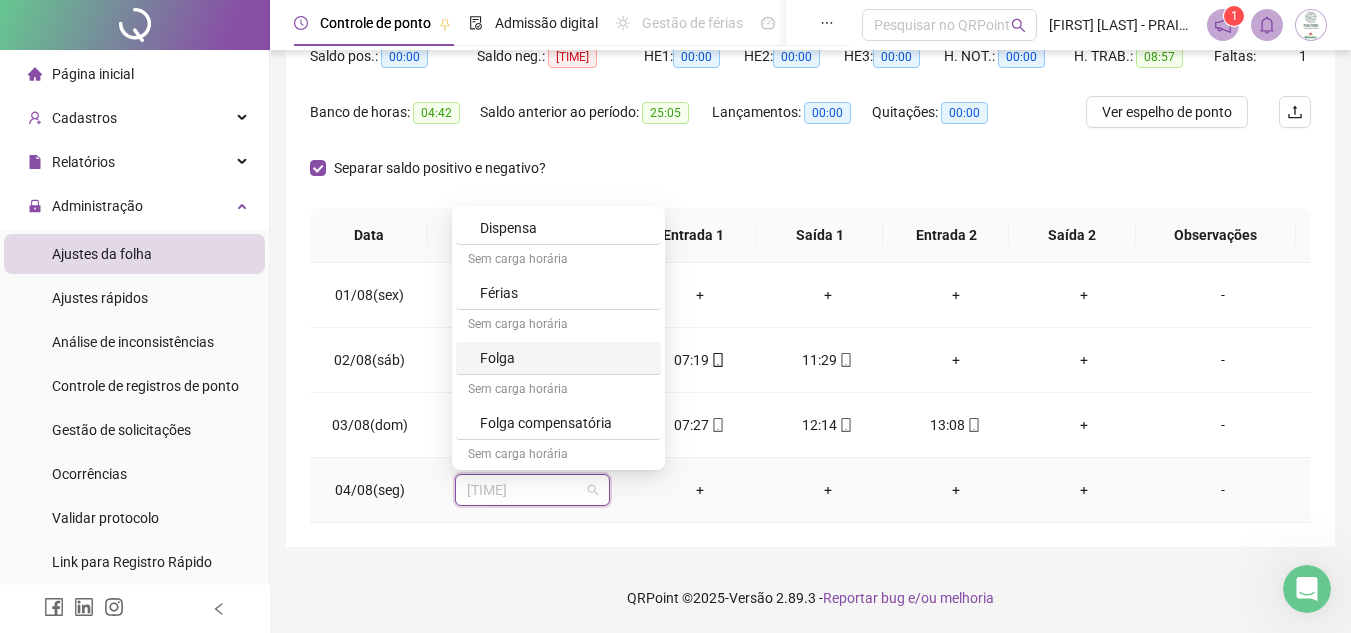 click on "Folga" at bounding box center [564, 358] 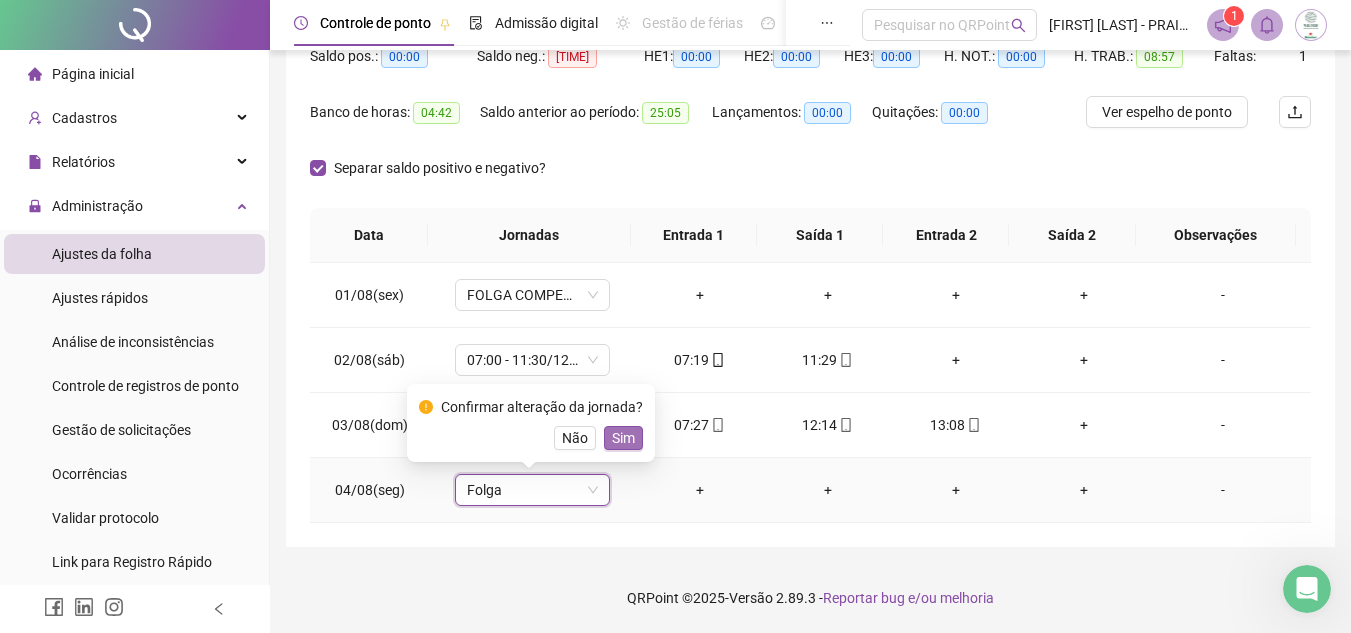 click on "Sim" at bounding box center [623, 438] 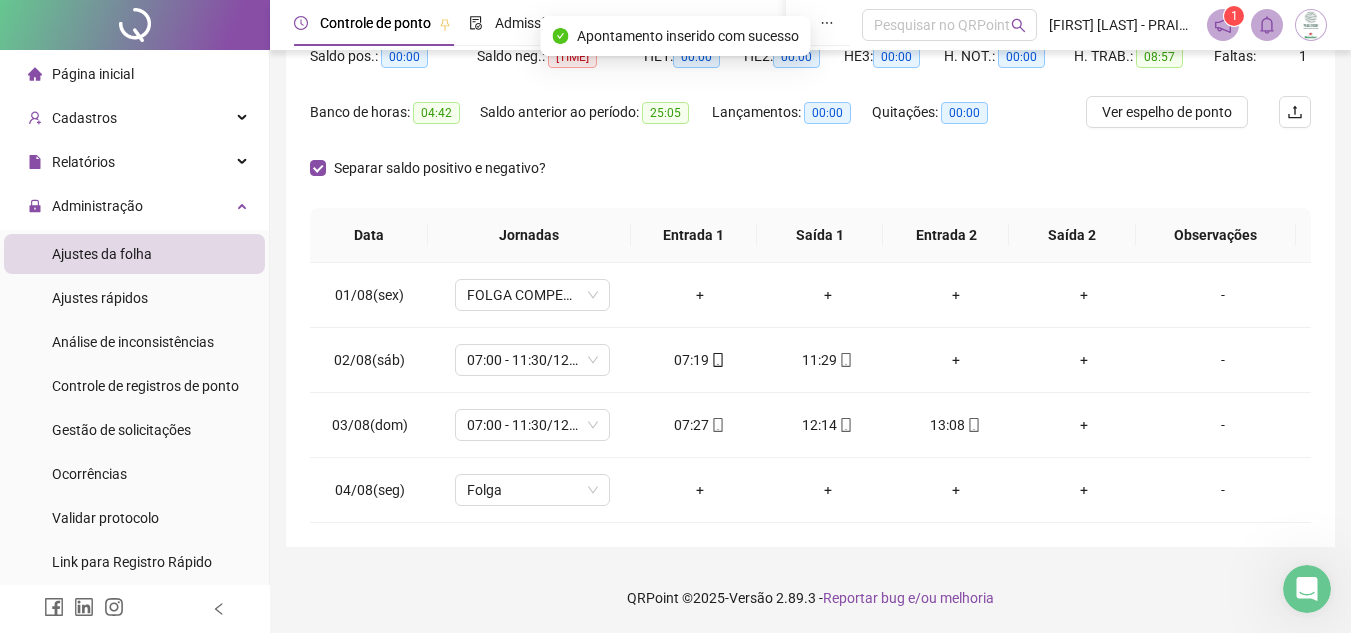 click on "Separar saldo positivo e negativo?" at bounding box center [810, 180] 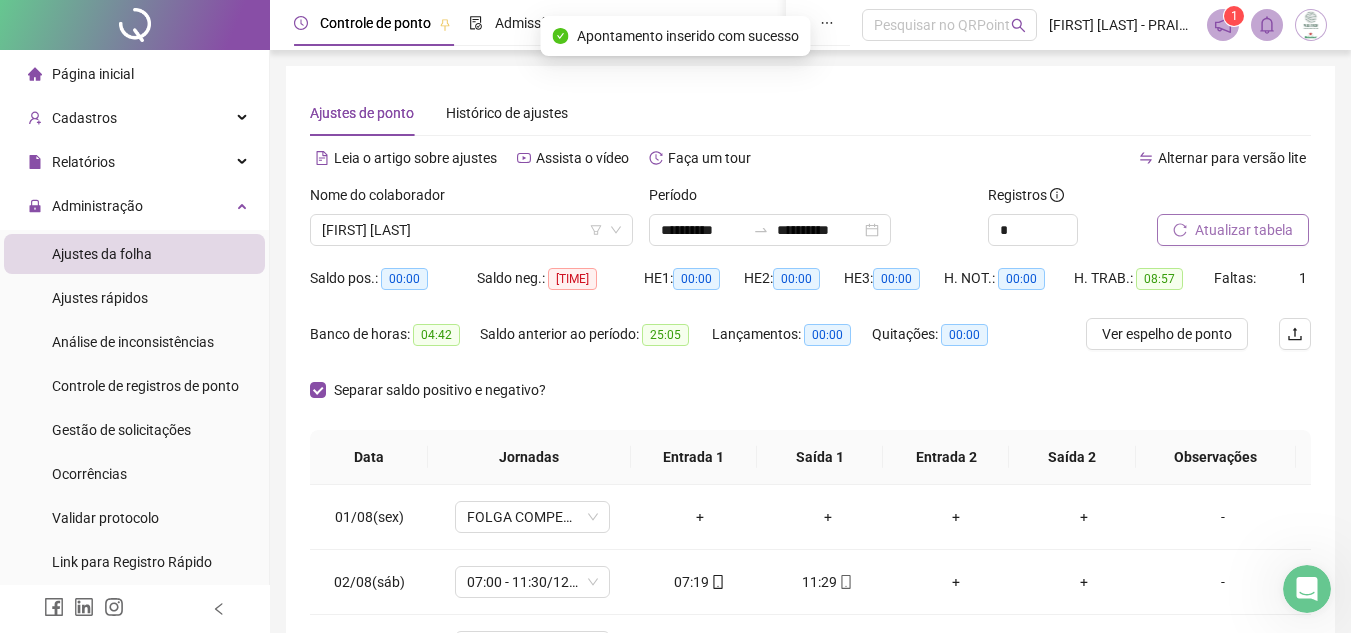 click on "Atualizar tabela" at bounding box center [1244, 230] 